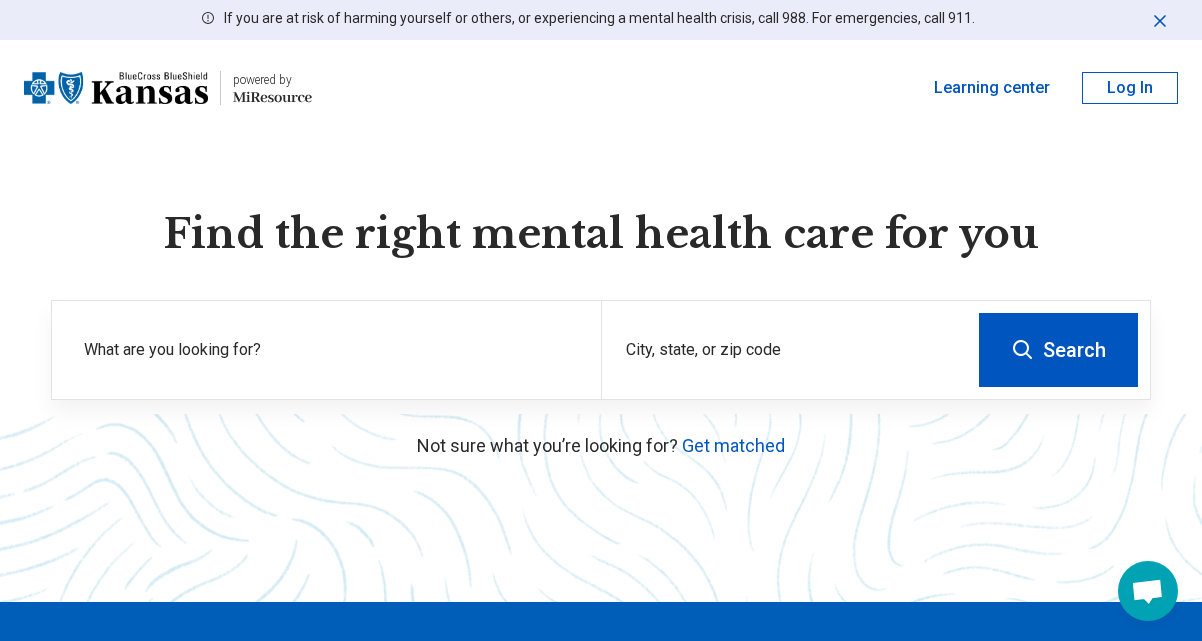 scroll, scrollTop: 0, scrollLeft: 0, axis: both 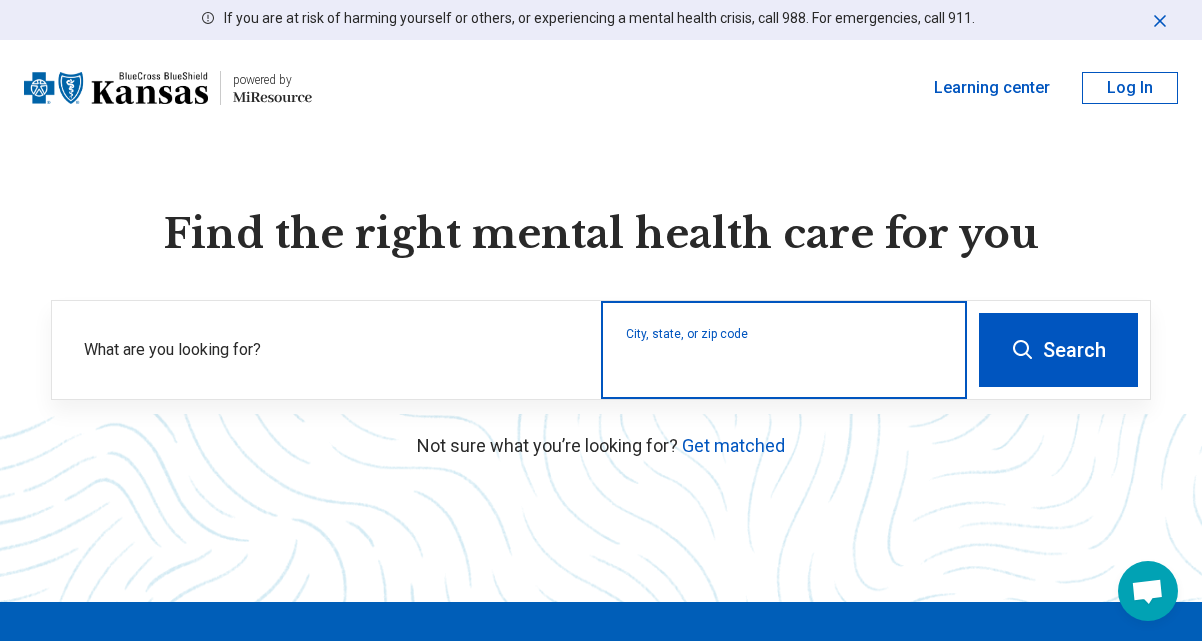 click on "City, state, or zip code" at bounding box center (784, 363) 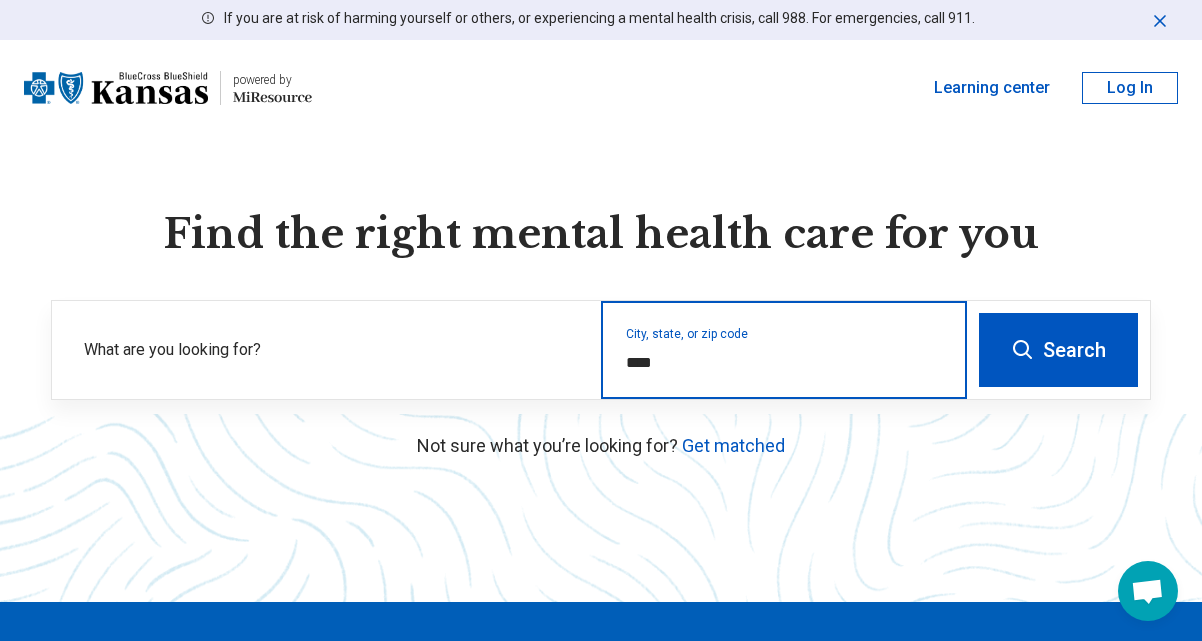 type on "*****" 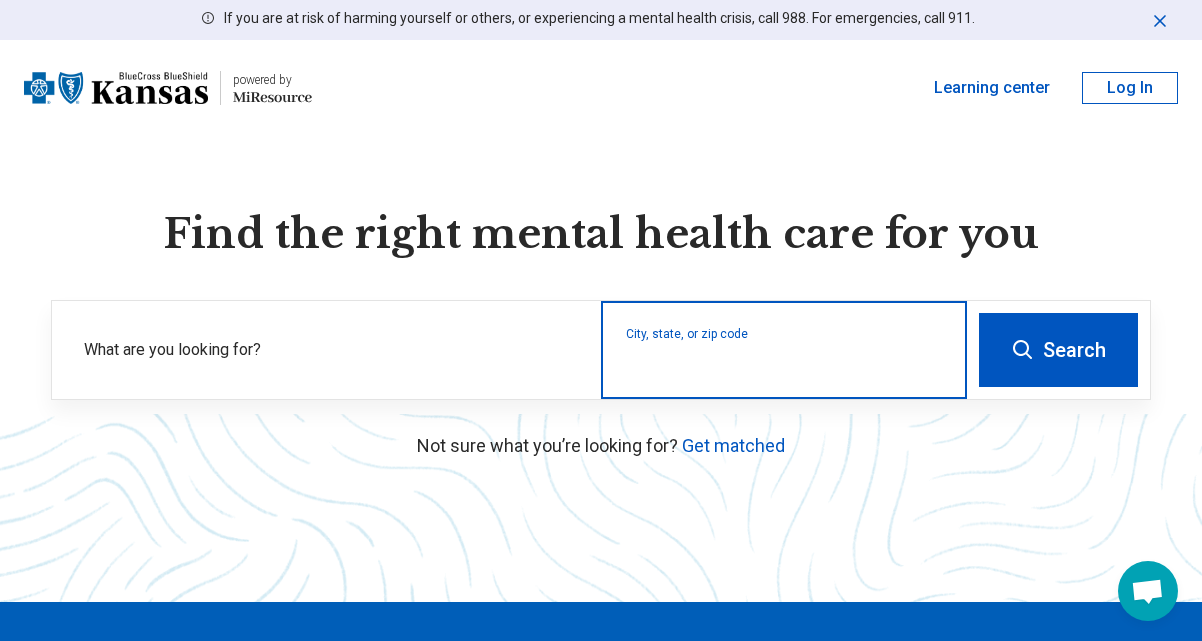 click on "City, state, or zip code" at bounding box center (784, 363) 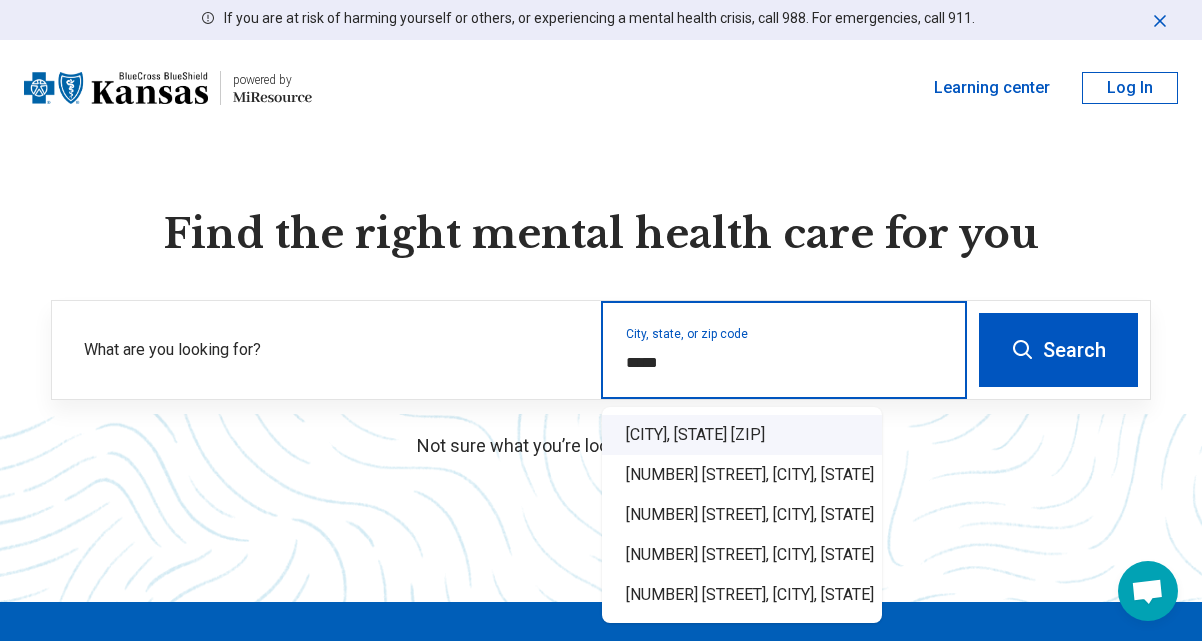click on "[CITY], [STATE] [ZIP]" at bounding box center (742, 435) 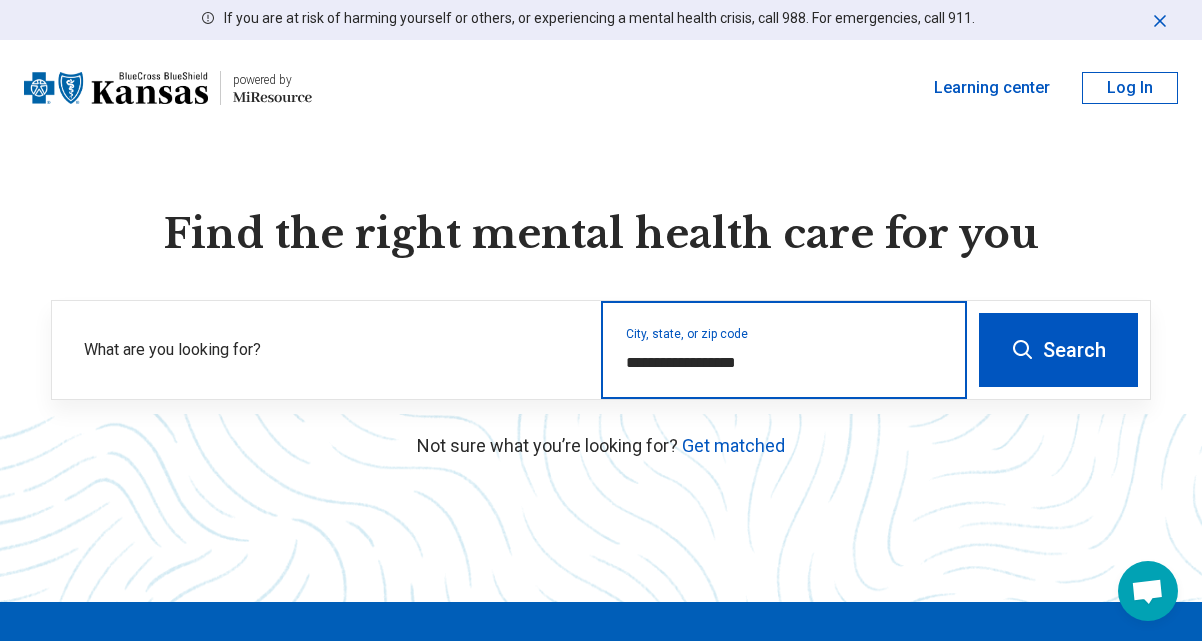 type on "**********" 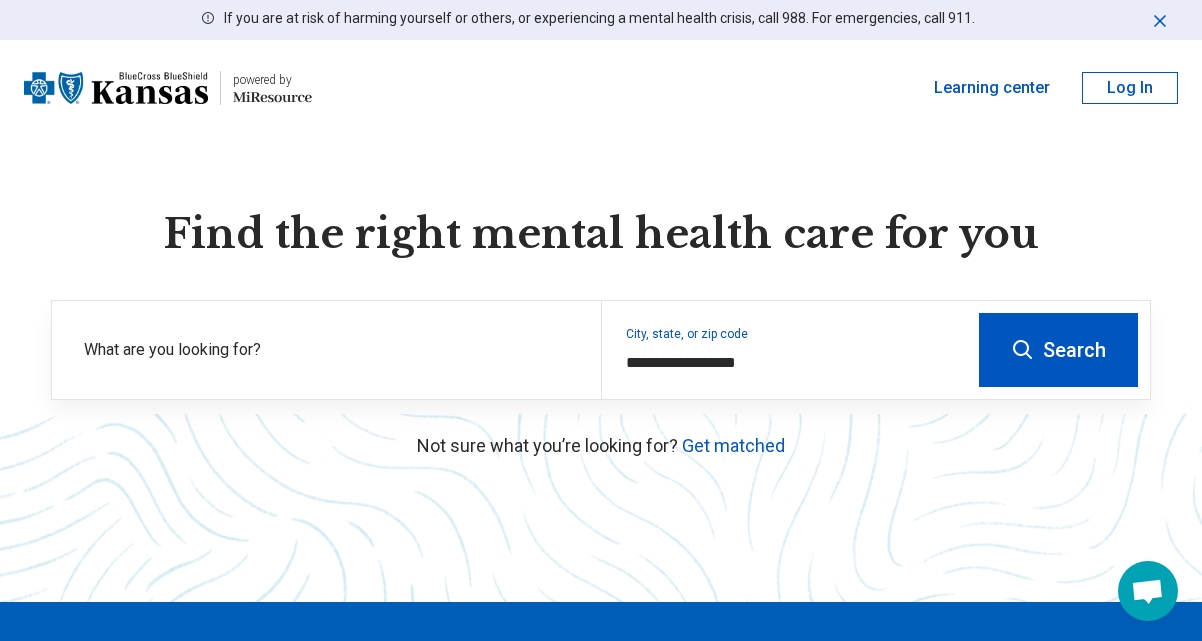 click on "Search" at bounding box center (1058, 350) 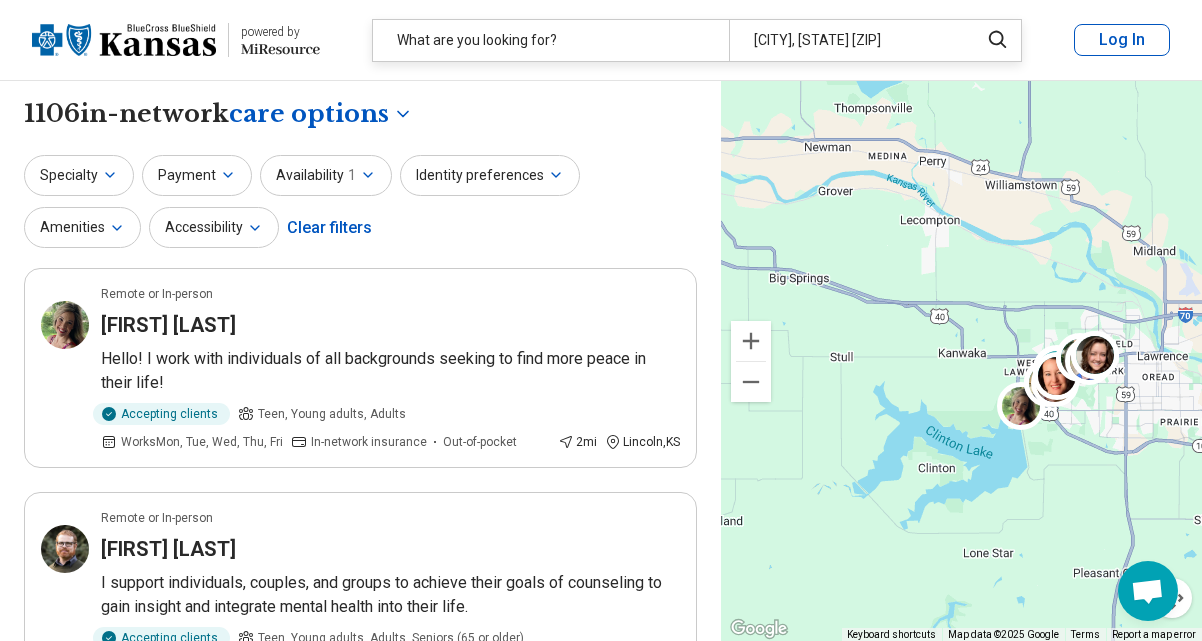 scroll, scrollTop: 100, scrollLeft: 0, axis: vertical 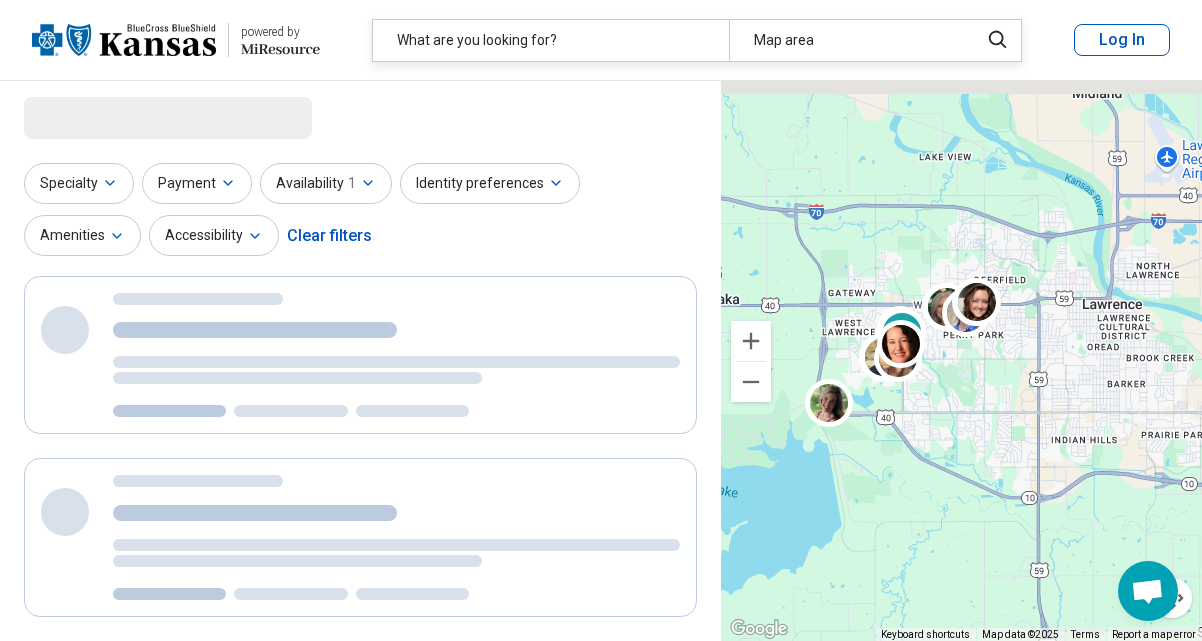 drag, startPoint x: 992, startPoint y: 417, endPoint x: 984, endPoint y: 487, distance: 70.45566 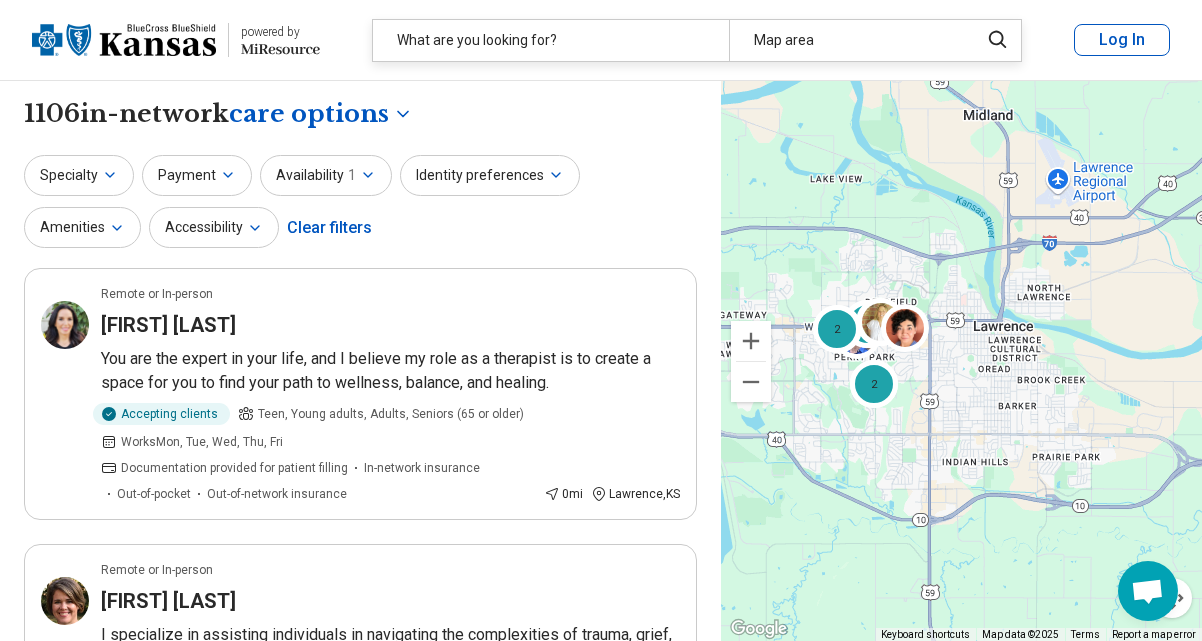 drag, startPoint x: 942, startPoint y: 439, endPoint x: 867, endPoint y: 449, distance: 75.66373 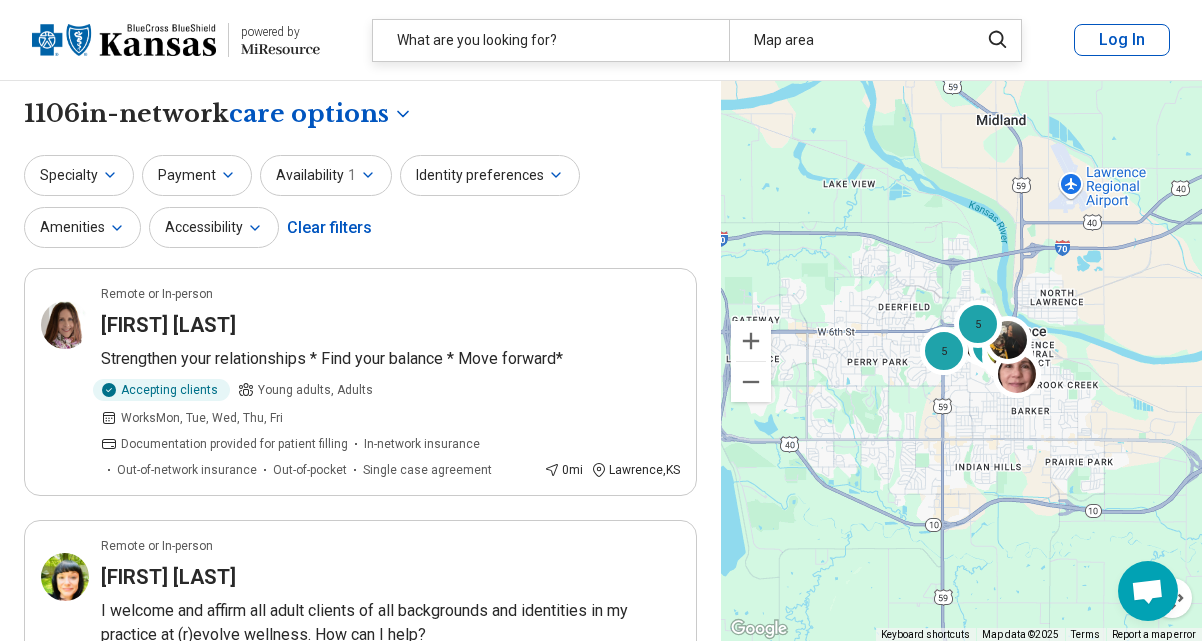 drag, startPoint x: 896, startPoint y: 470, endPoint x: 909, endPoint y: 475, distance: 13.928389 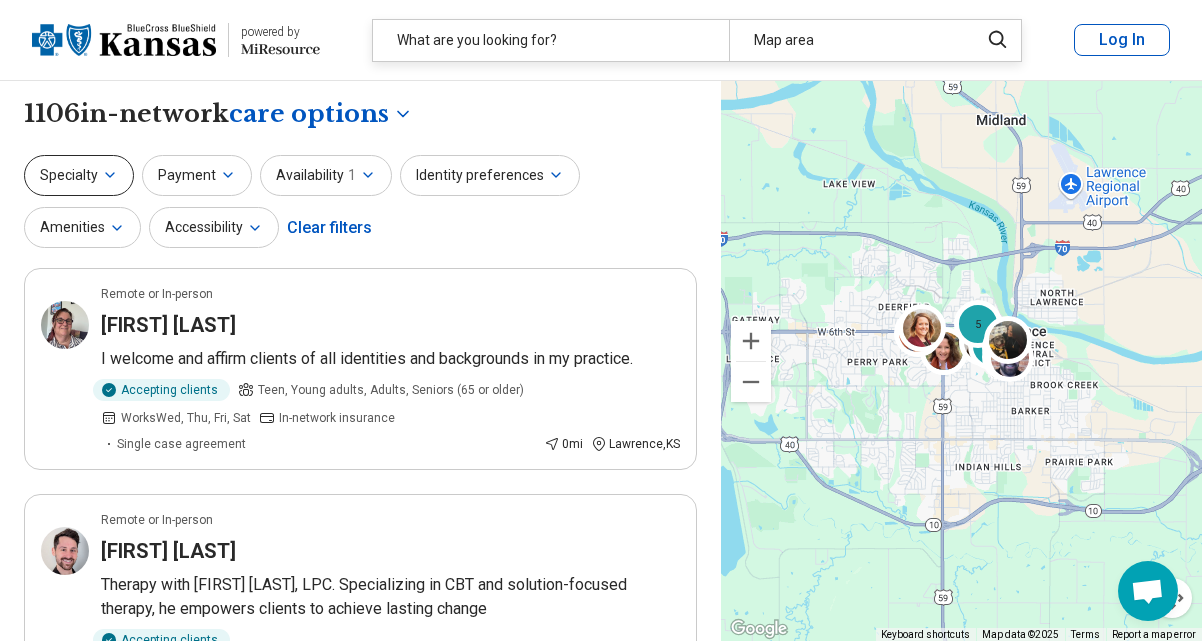 click on "Specialty" at bounding box center [79, 175] 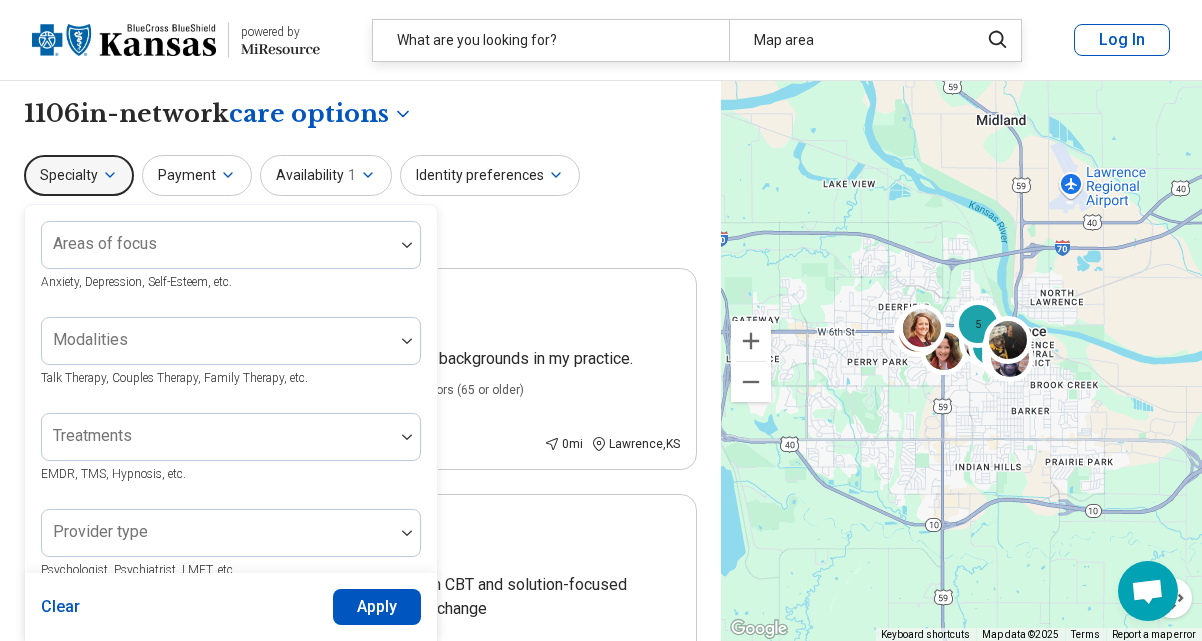 click on "Specialty" at bounding box center (79, 175) 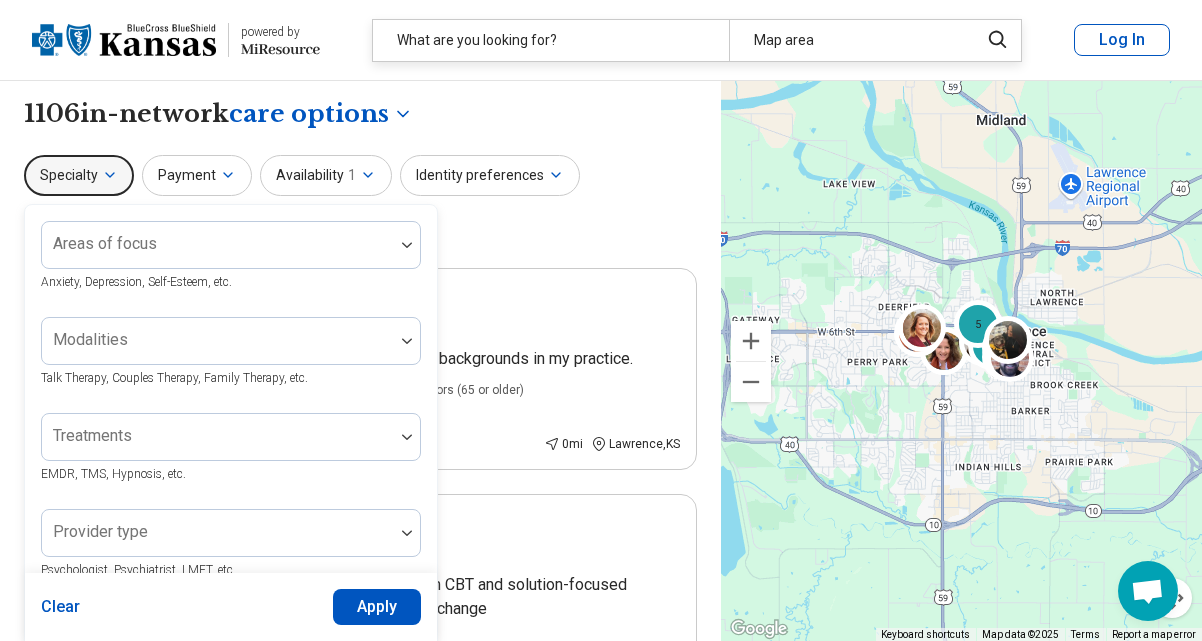 drag, startPoint x: 104, startPoint y: 178, endPoint x: 93, endPoint y: 213, distance: 36.687874 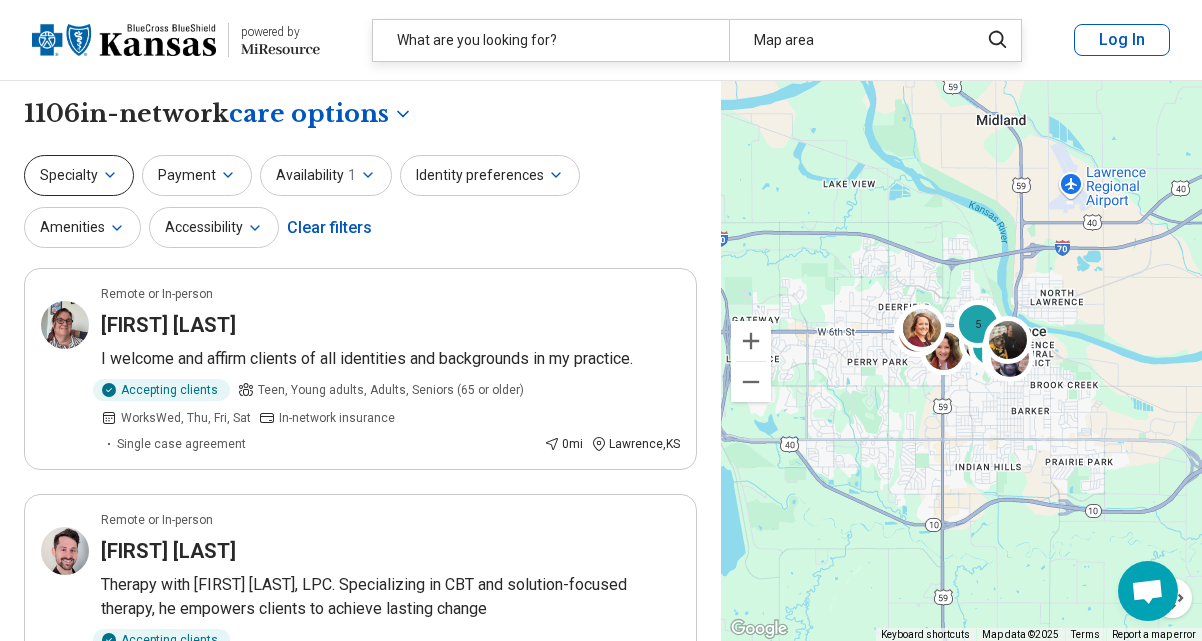 click on "Specialty" at bounding box center [79, 175] 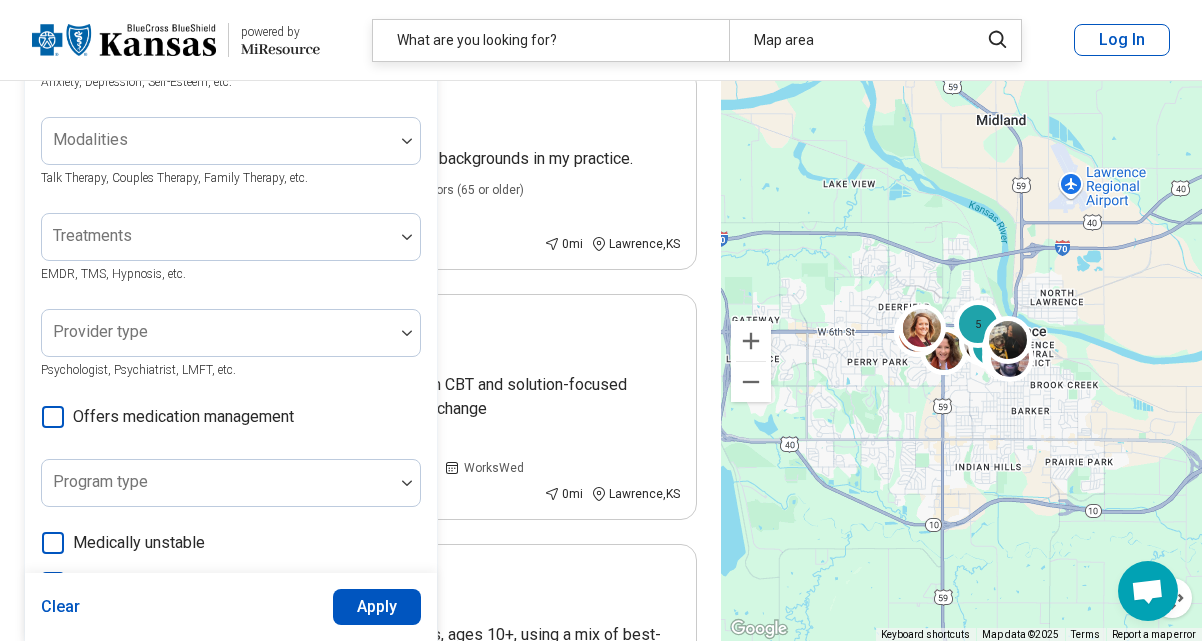 scroll, scrollTop: 500, scrollLeft: 0, axis: vertical 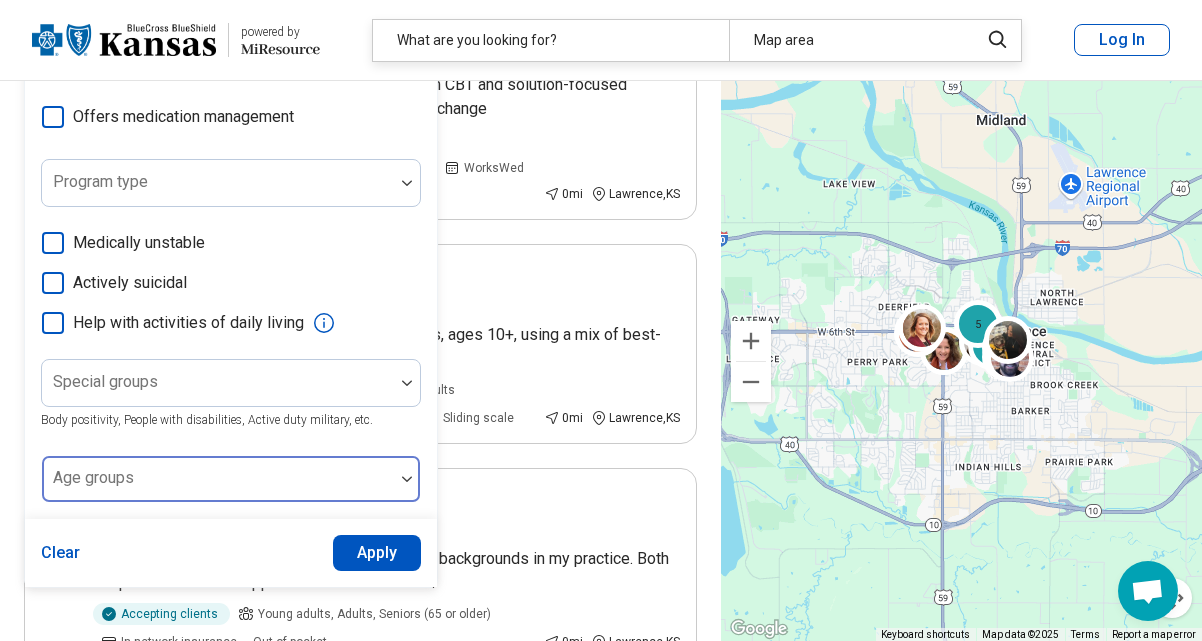 click at bounding box center [218, 487] 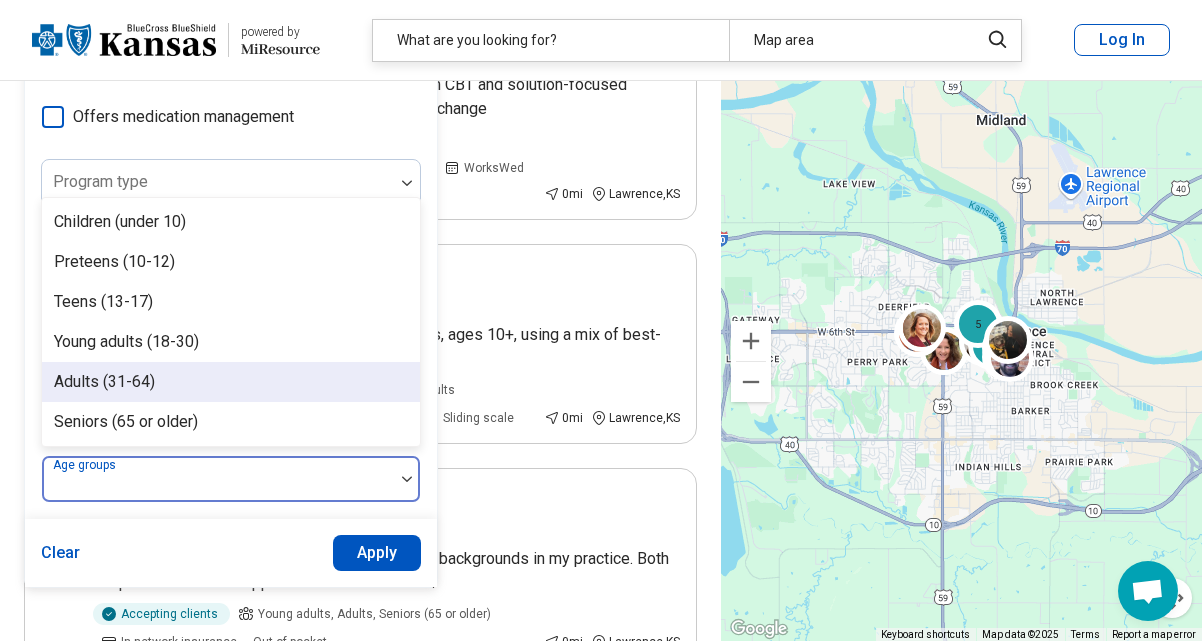 click on "Adults (31-64)" at bounding box center [231, 382] 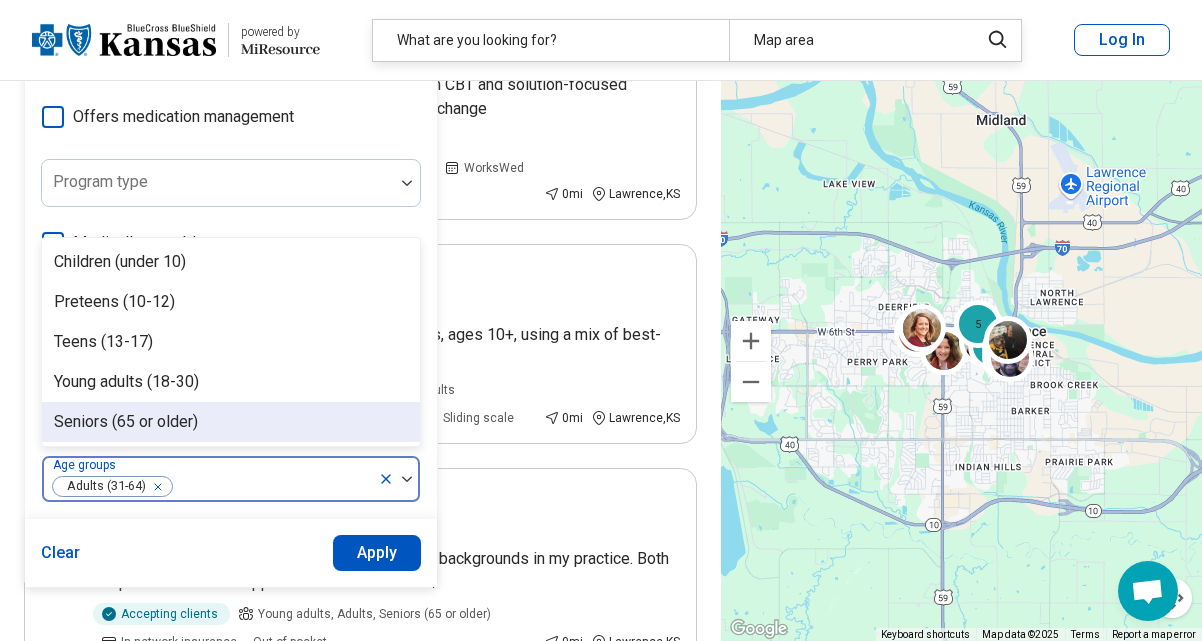 click on "Apply" at bounding box center [377, 553] 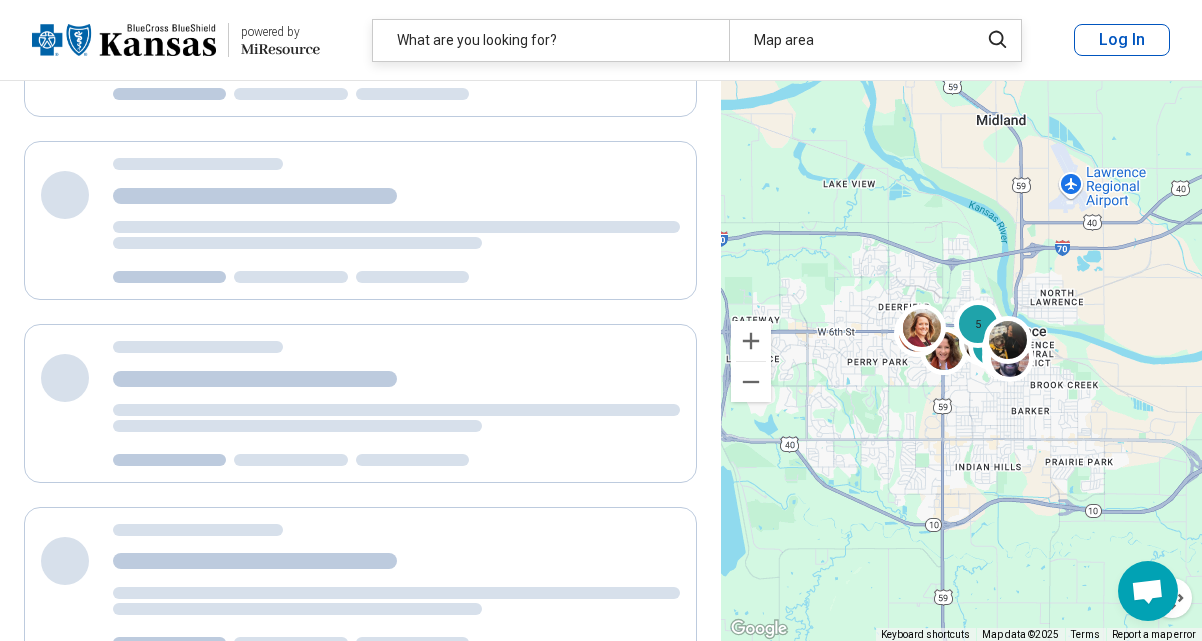 scroll, scrollTop: 0, scrollLeft: 0, axis: both 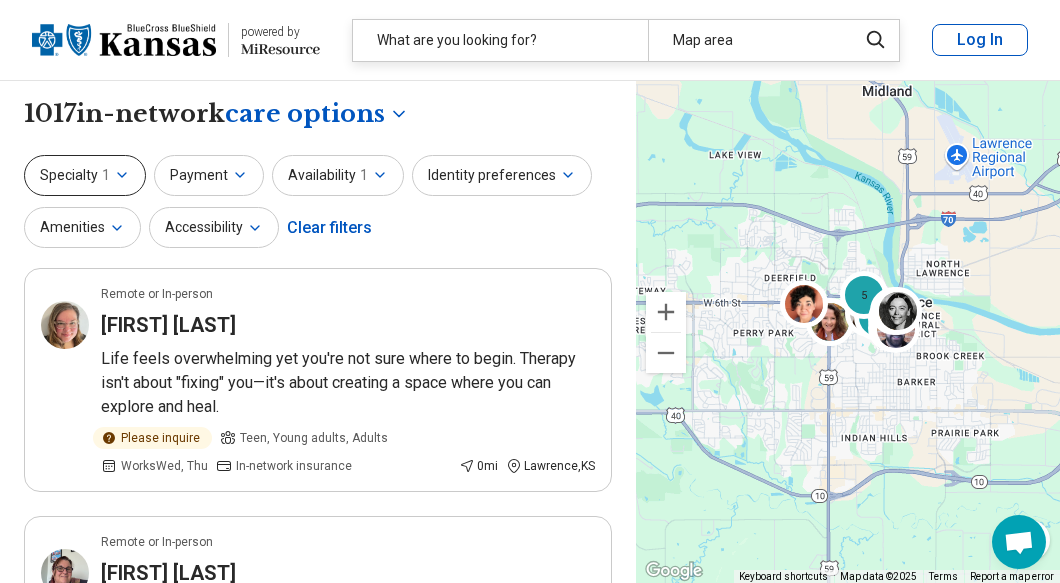 click on "Specialty 1" at bounding box center [85, 175] 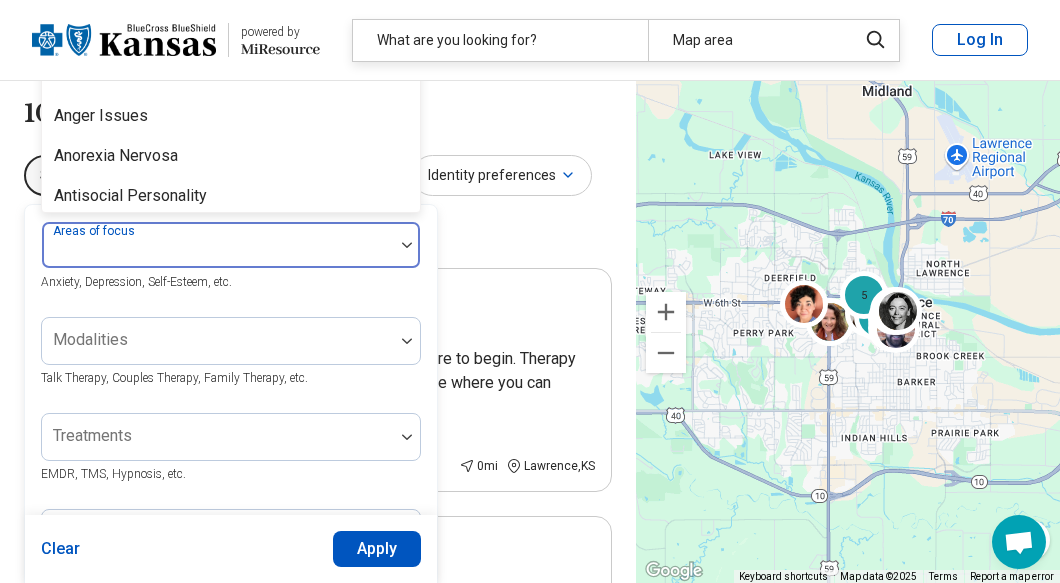 click on "Areas of focus Abuse Academic Concerns Adoption Aging Alcohol Use Anger Issues Anorexia Nervosa Antisocial Personality Anxiety Athletic Performance Athletic/Sports performance Attention Deficit Hyperactivity Disorder (ADHD) Autism Avoidant Personality Avoidant/Restrictive Food Intake Disorder Binge-Eating Disorder Bipolar Disorder Body Image Borderline Personality Bulimia Nervosa Bullying Burnout Career Childhood Abuse Chronic Illness/Pain Cognitive Functioning College and School Placement Compulsive Exercise Conflict Resolution Dependent Personality Depression Disability Divorce Drug Use Eating Concerns End of Life Excoriation Disorder (skin picking) Family Caregiving Stress Financial Concerns Gambling Concerns Gaming/Internet Concerns Gender Identity Grief and Loss Histrionic Personality Hoarding Infertility Infidelity" at bounding box center [231, 245] 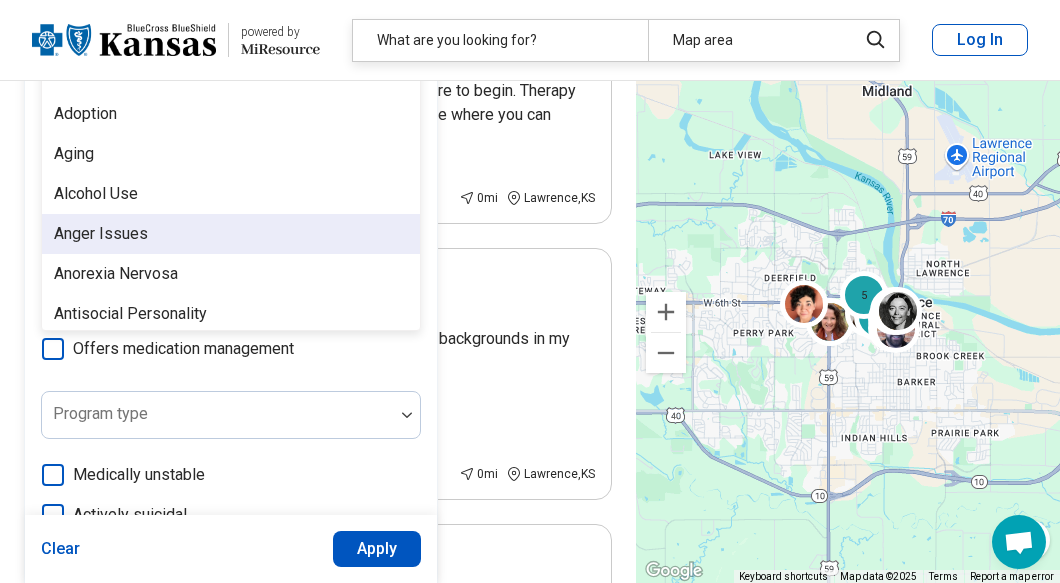 scroll, scrollTop: 269, scrollLeft: 0, axis: vertical 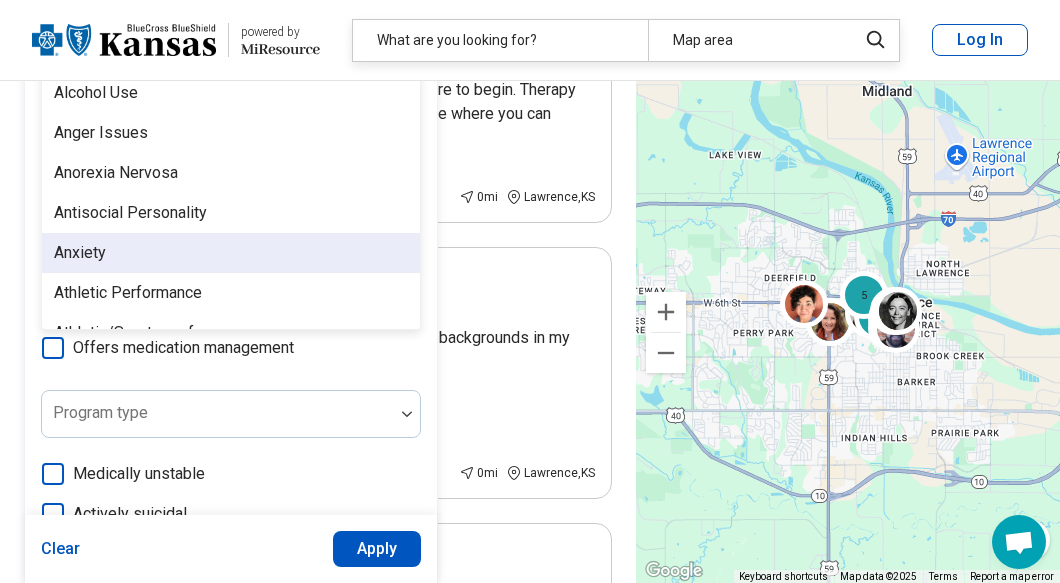 click on "Anxiety" at bounding box center [231, 253] 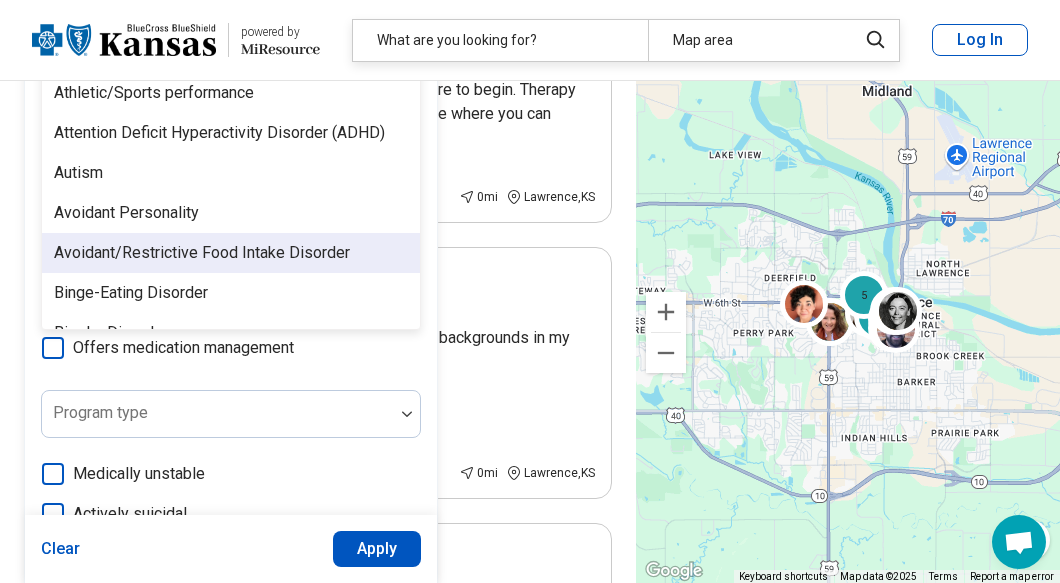 scroll, scrollTop: 500, scrollLeft: 0, axis: vertical 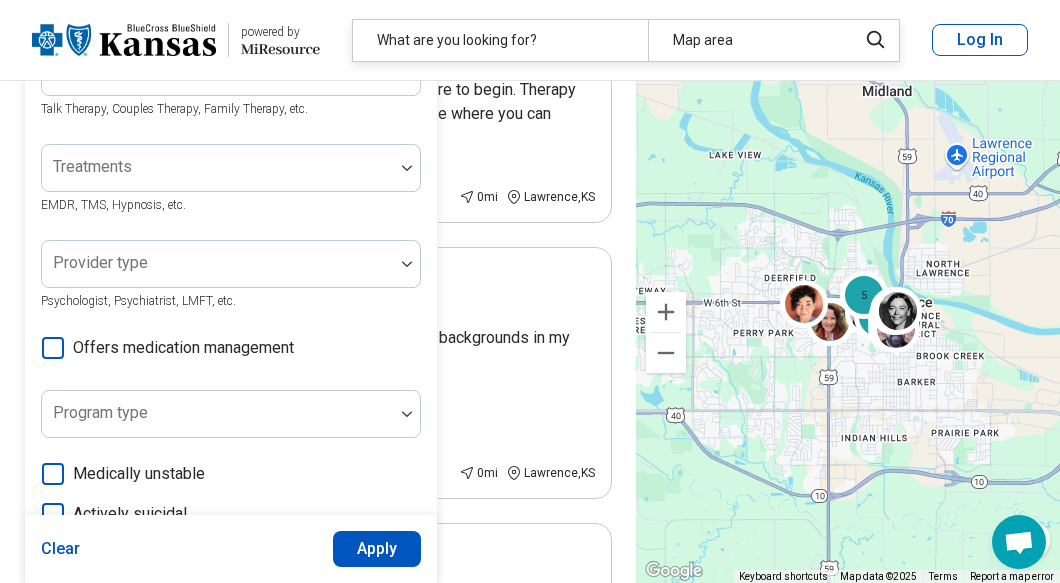 click on "Medically unstable" at bounding box center (231, 474) 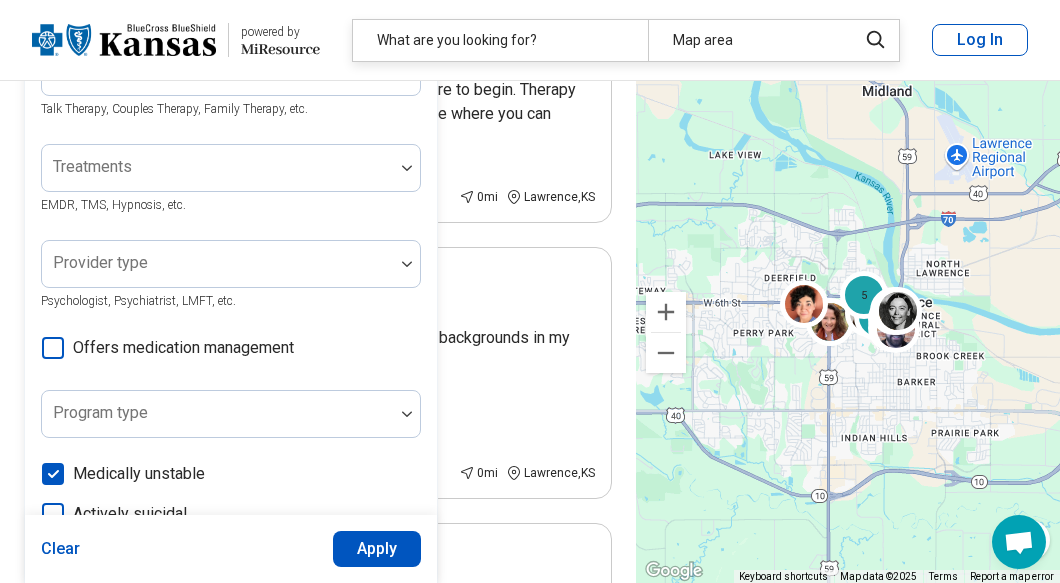 scroll, scrollTop: 69, scrollLeft: 0, axis: vertical 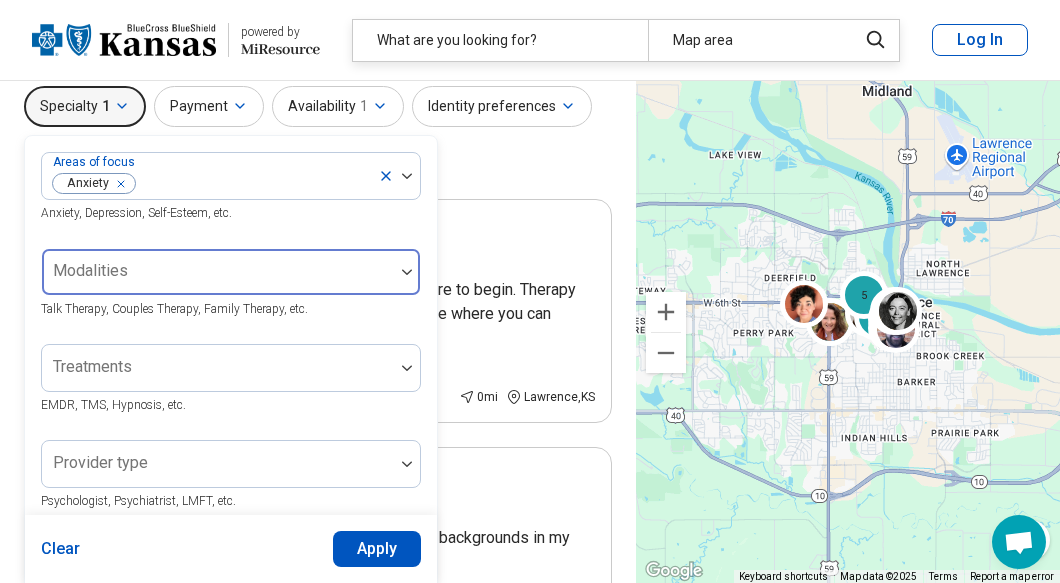 click on "Modalities" at bounding box center (231, 272) 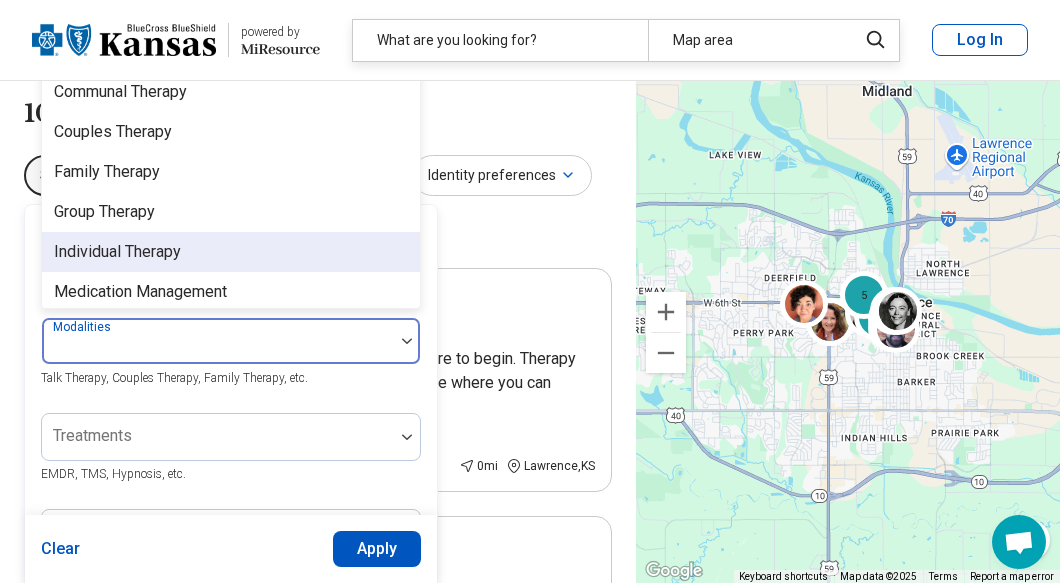 click on "Individual Therapy" at bounding box center [231, 252] 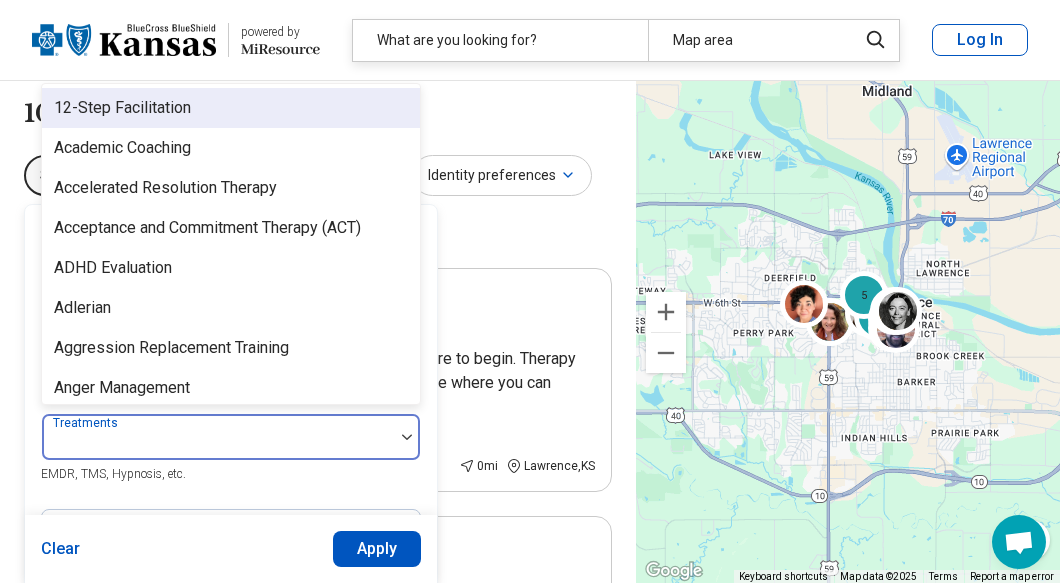 click at bounding box center [218, 445] 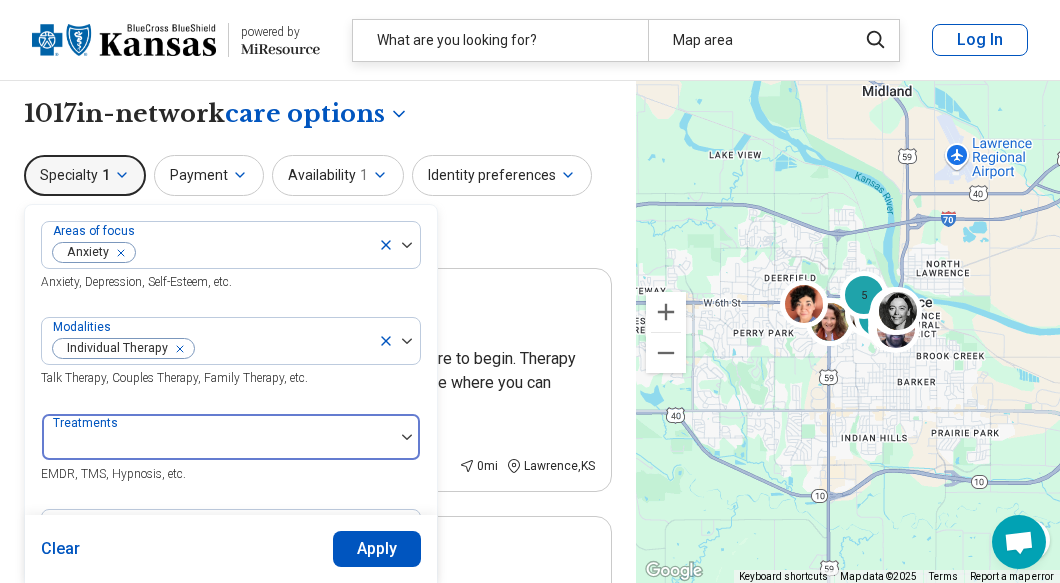 click at bounding box center [218, 445] 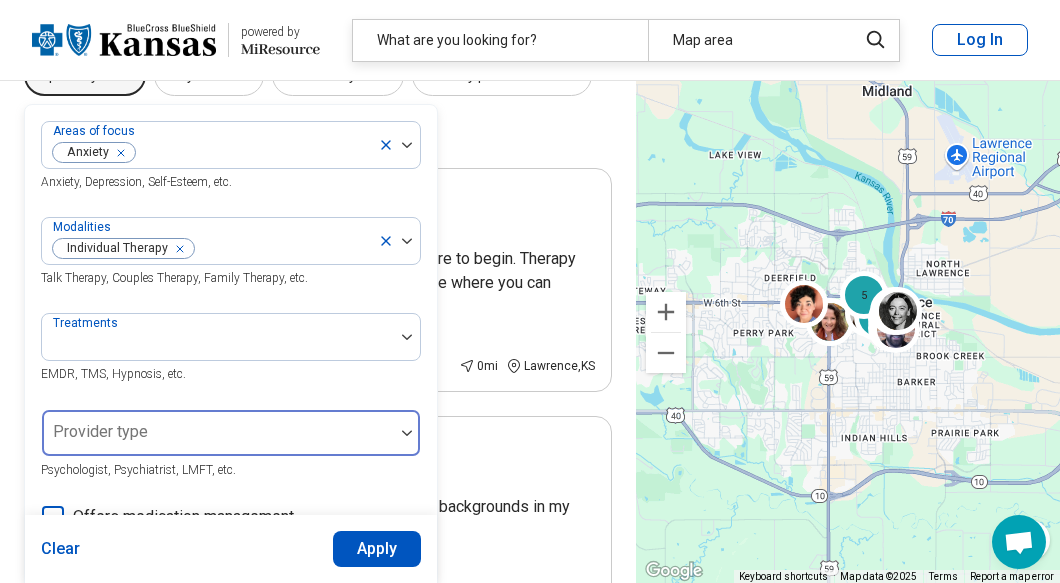 click at bounding box center [218, 441] 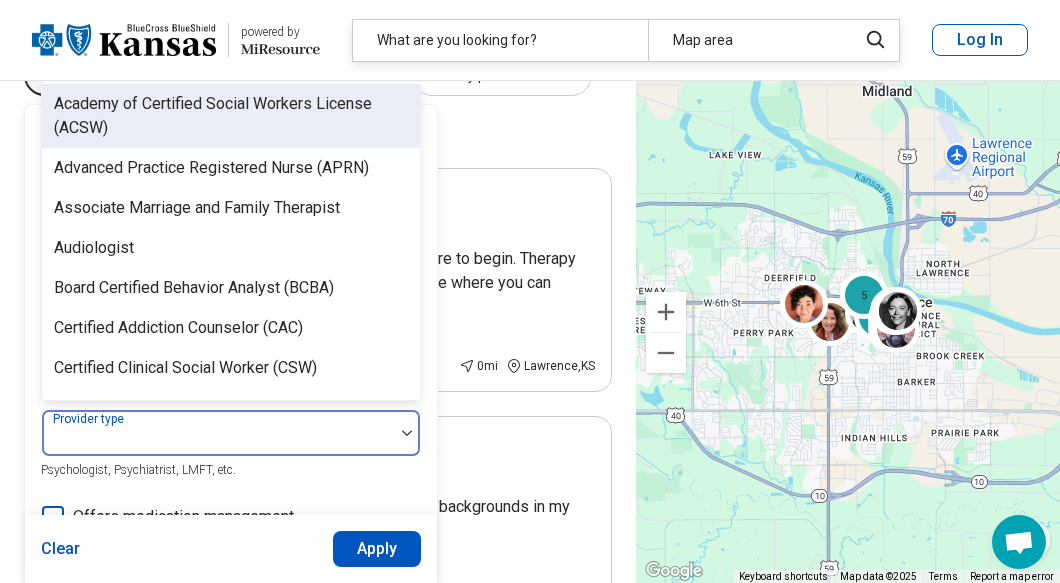 click at bounding box center [218, 441] 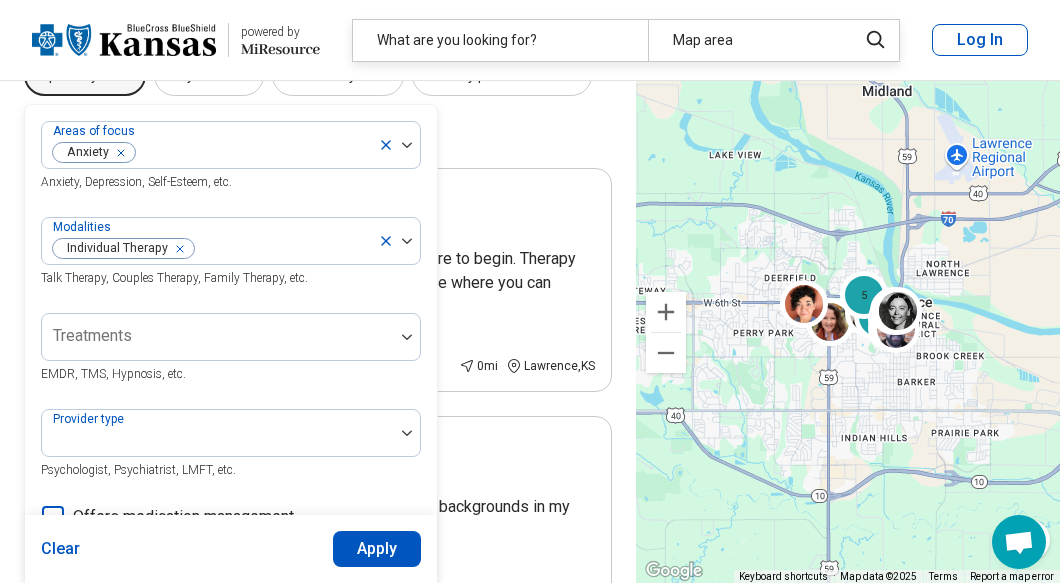 scroll, scrollTop: 300, scrollLeft: 0, axis: vertical 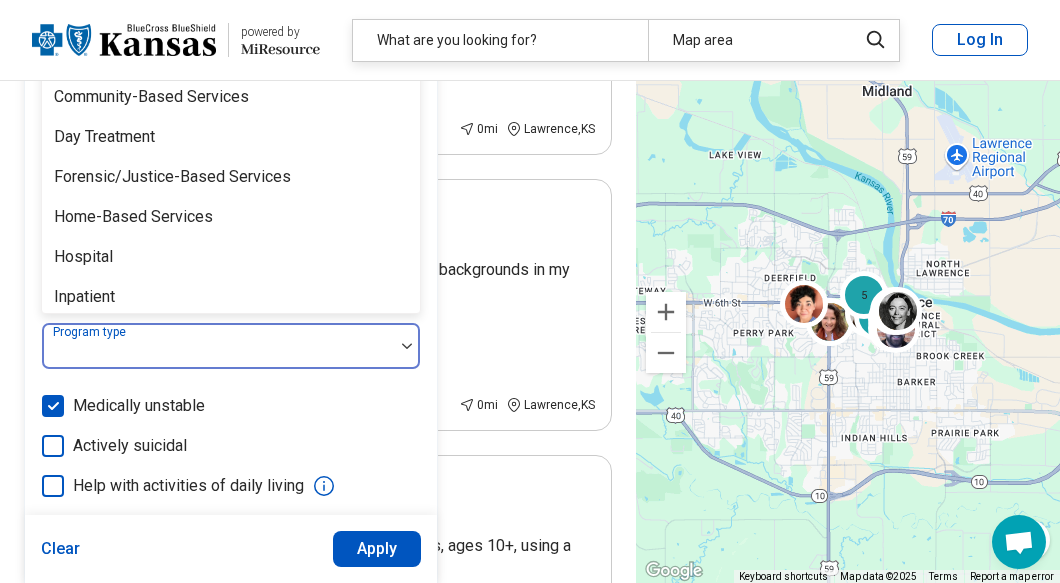 click on "18 results available. Use Up and Down to choose options, press Enter to select the currently focused option, press Escape to exit the menu, press Tab to select the option and exit the menu. Program type After School Before School Care Community-Based Services Day Treatment Forensic/Justice-Based Services Home-Based Services Hospital Inpatient Intensive Outpatient (IOP) Outpatient Partial Hospitalization (PHP) Permanent Housing Residential School-Based Services Summer Camp Transitional Living Urgent Care/Crisis Services Work-Based Services" at bounding box center [231, 346] 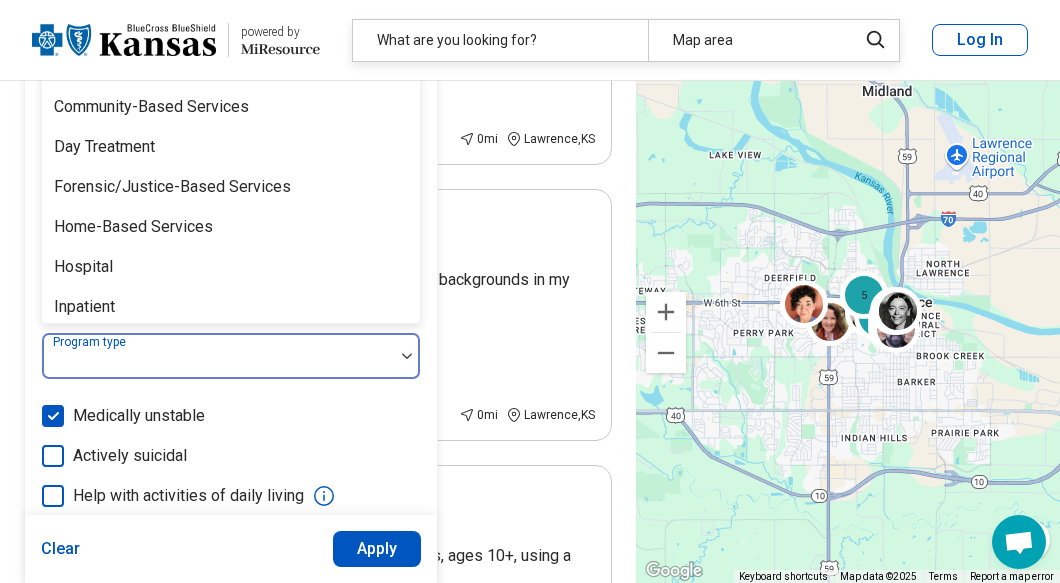 scroll, scrollTop: 321, scrollLeft: 0, axis: vertical 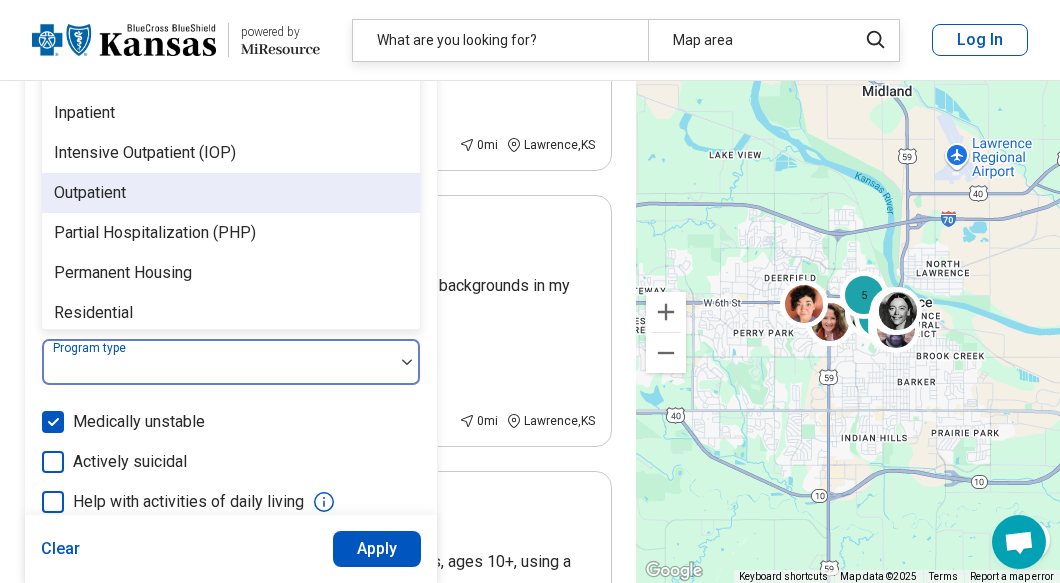 click on "Outpatient" at bounding box center [231, 193] 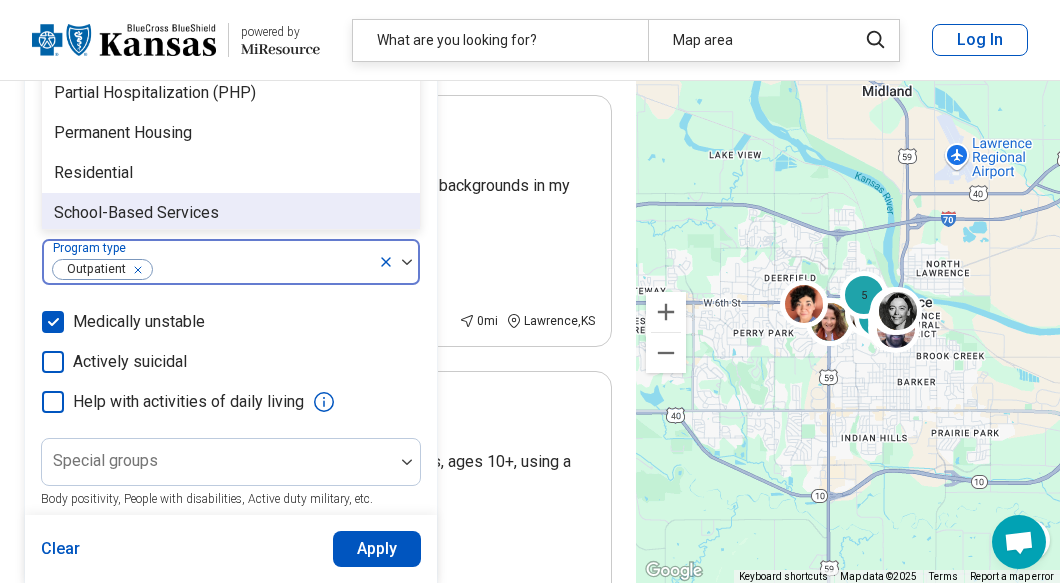 scroll, scrollTop: 521, scrollLeft: 0, axis: vertical 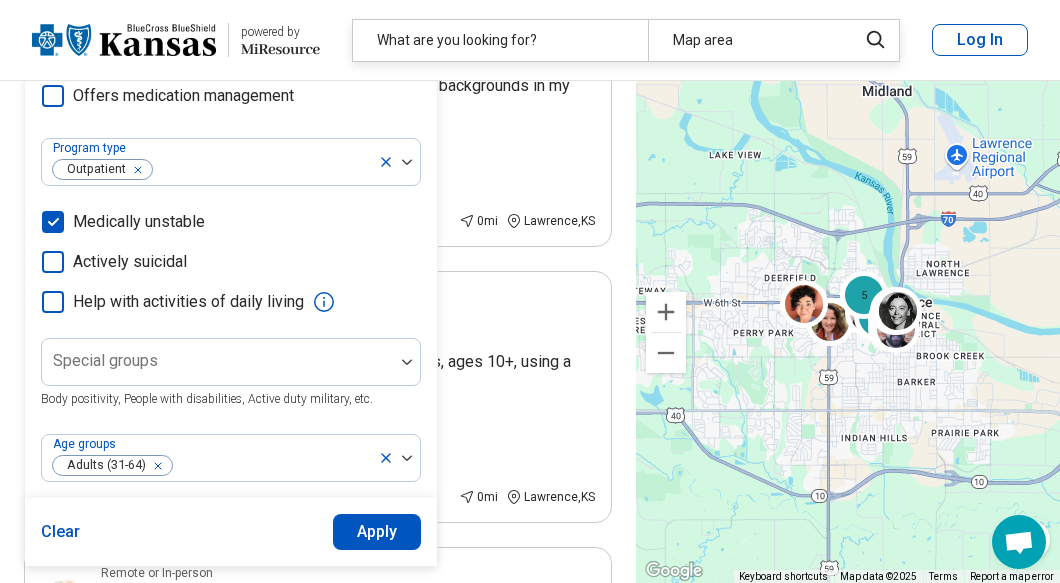 click on "Apply" at bounding box center [377, 532] 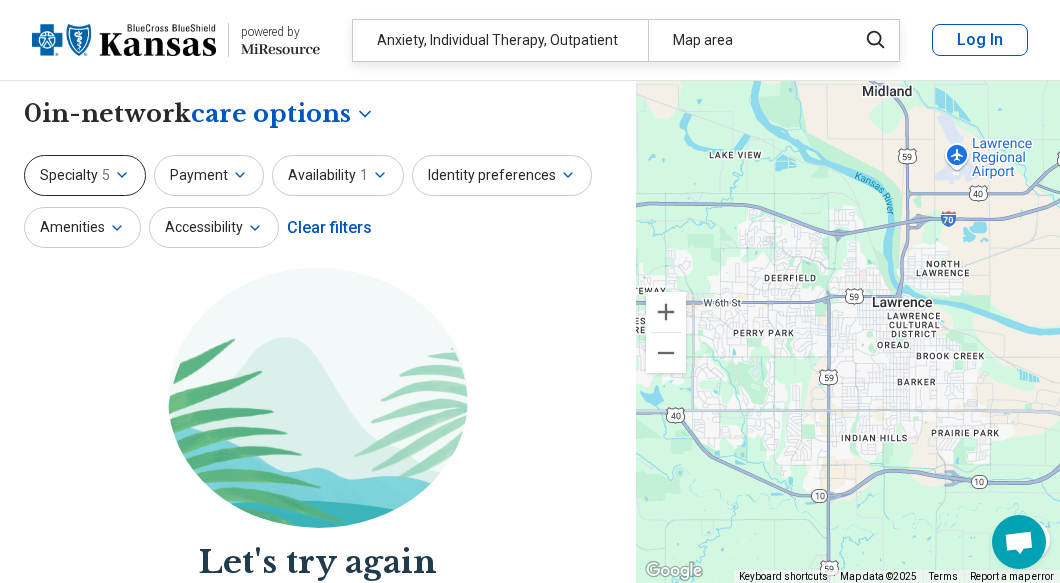 click on "Specialty 5" at bounding box center [85, 175] 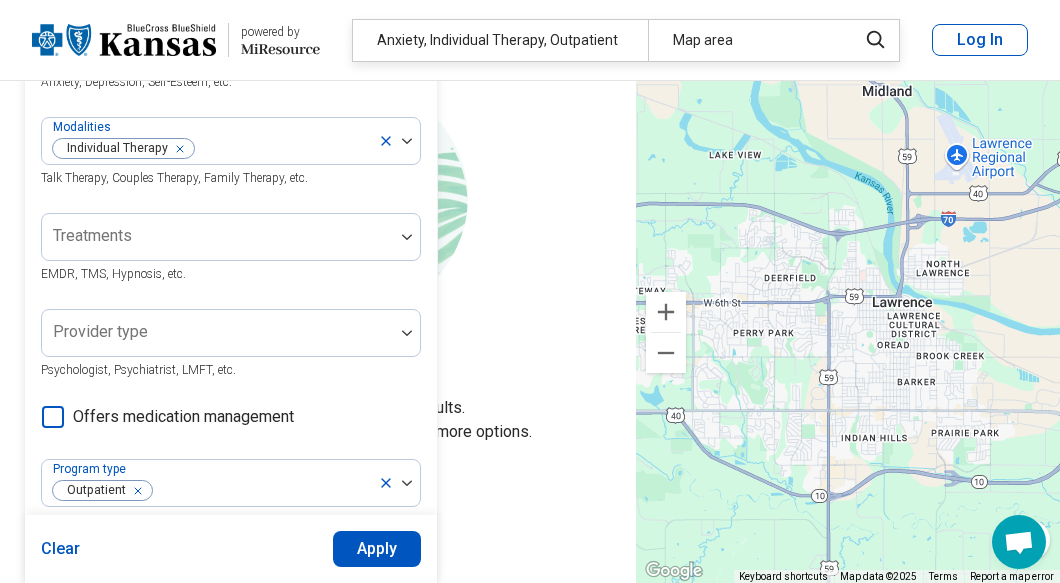 scroll, scrollTop: 300, scrollLeft: 0, axis: vertical 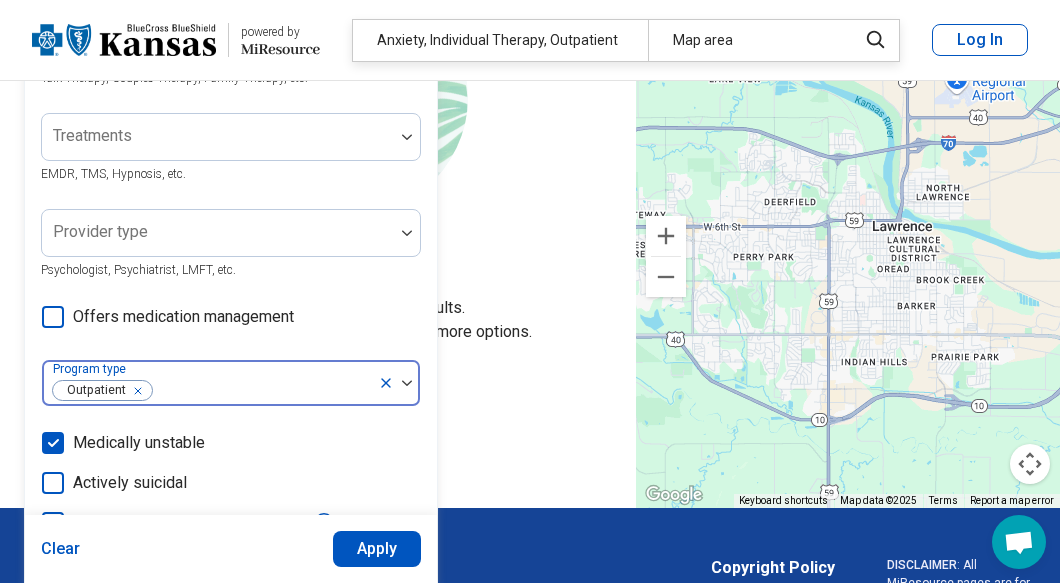 click at bounding box center [134, 391] 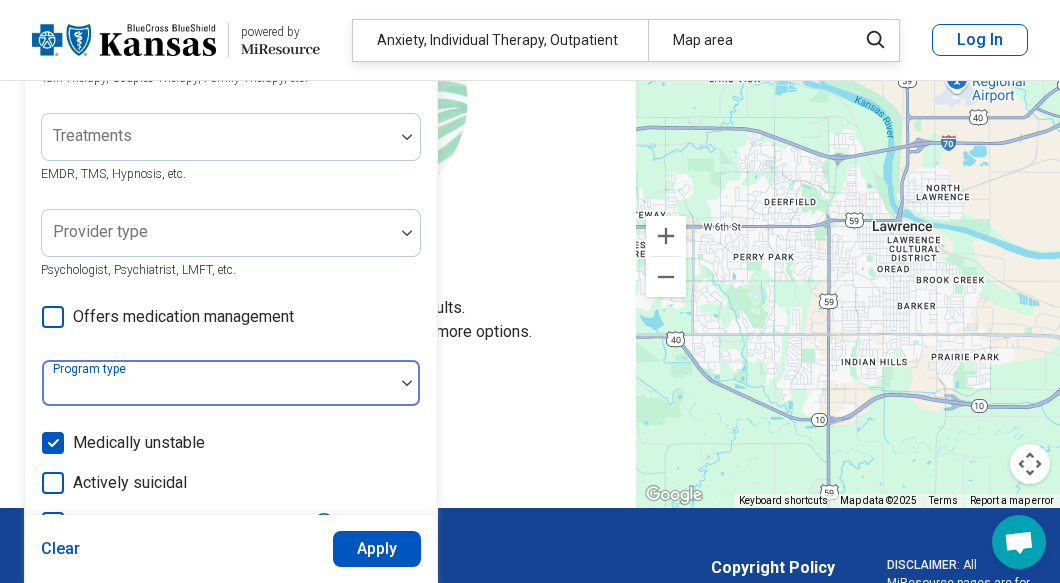 click on "Medically unstable" at bounding box center (139, 443) 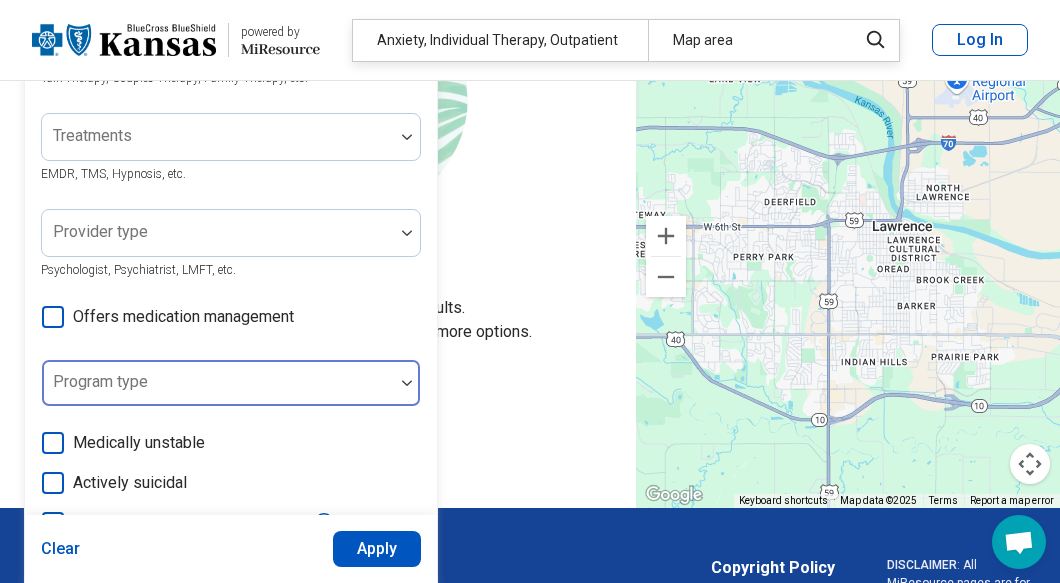 scroll, scrollTop: 10, scrollLeft: 0, axis: vertical 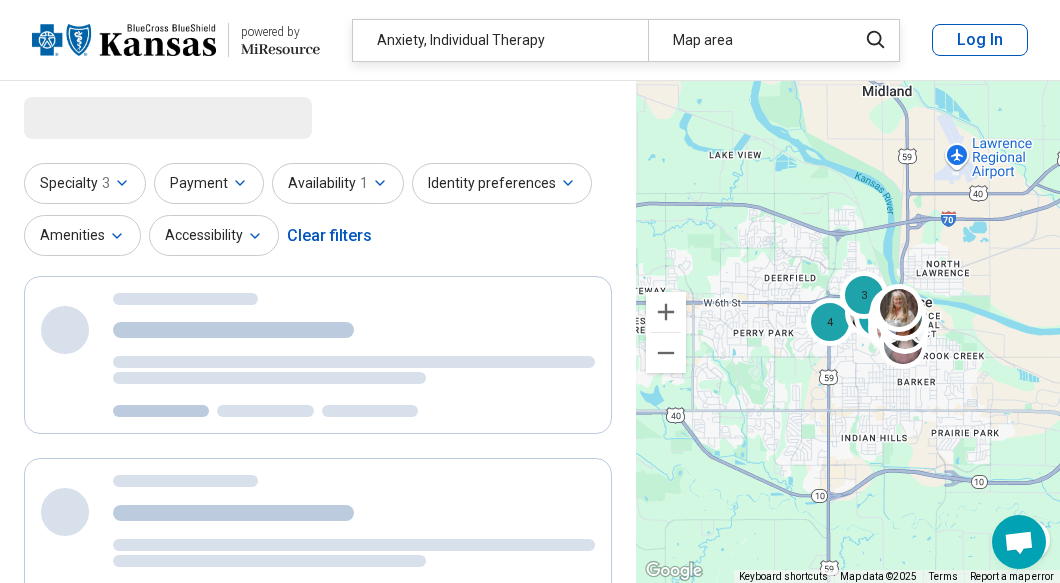 select on "***" 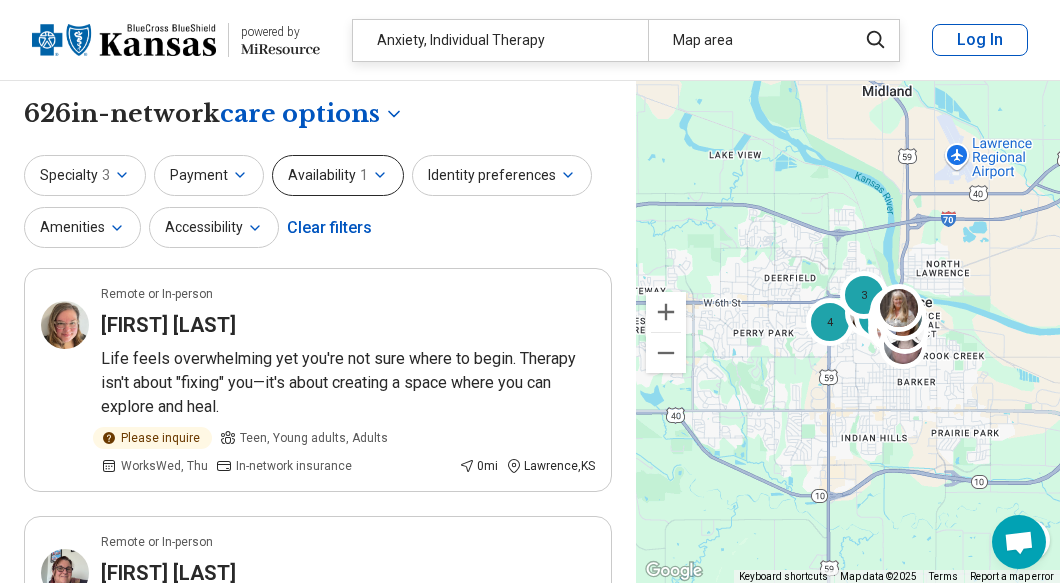 click on "Availability 1" at bounding box center [338, 175] 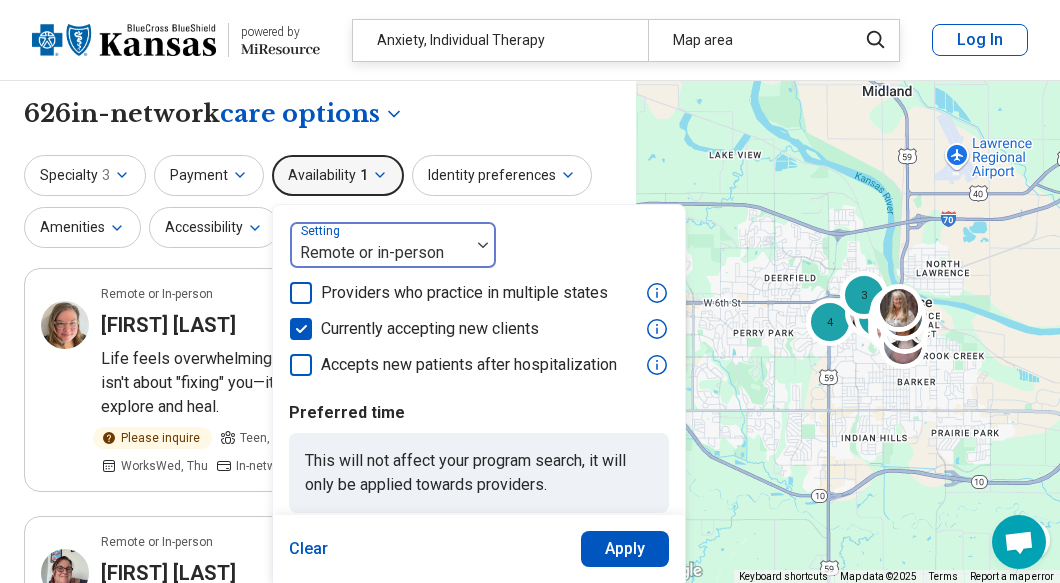 click at bounding box center (380, 253) 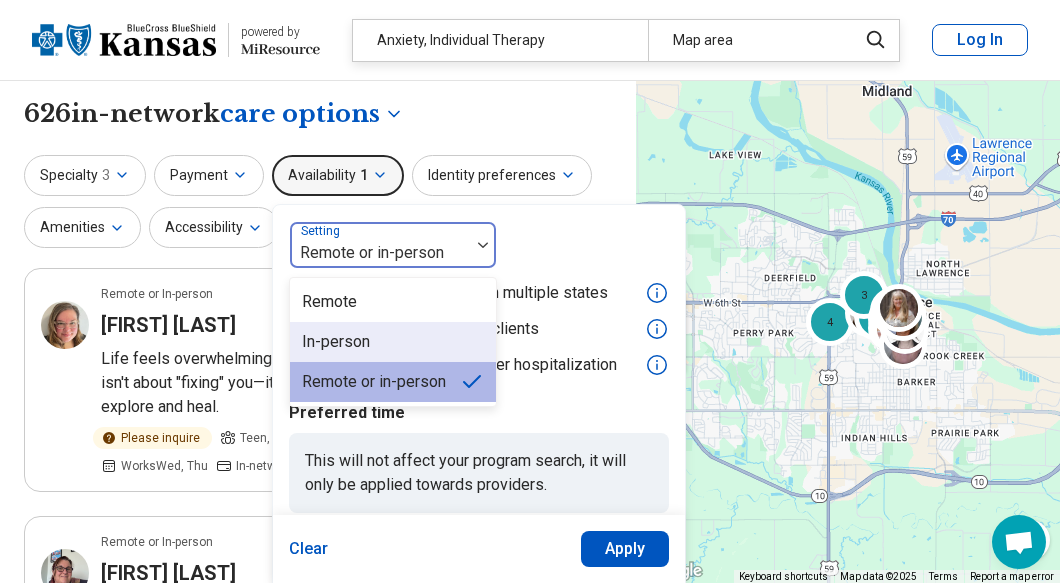 click on "In-person" at bounding box center [393, 342] 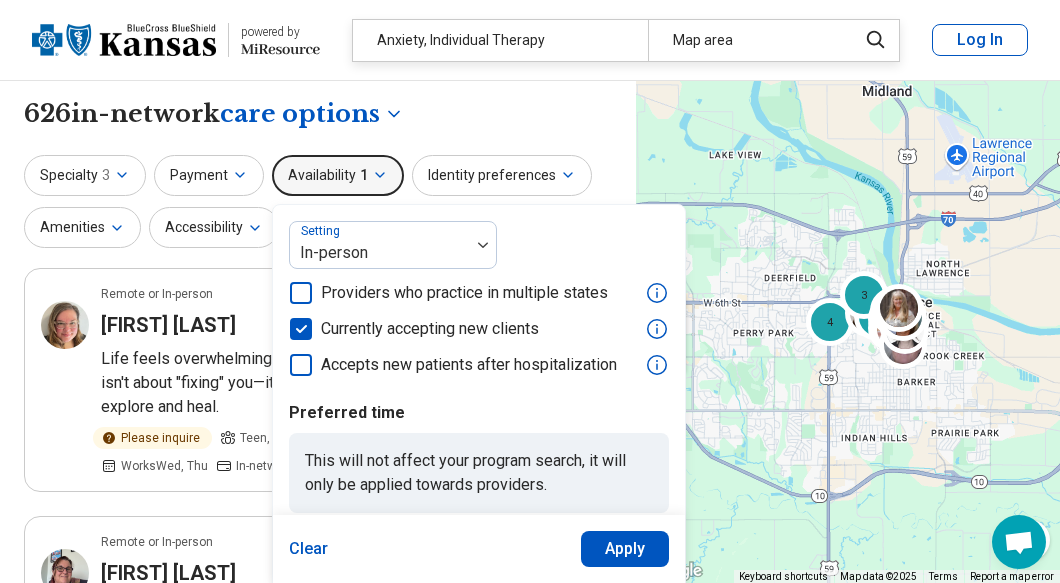click on "Apply" at bounding box center [625, 549] 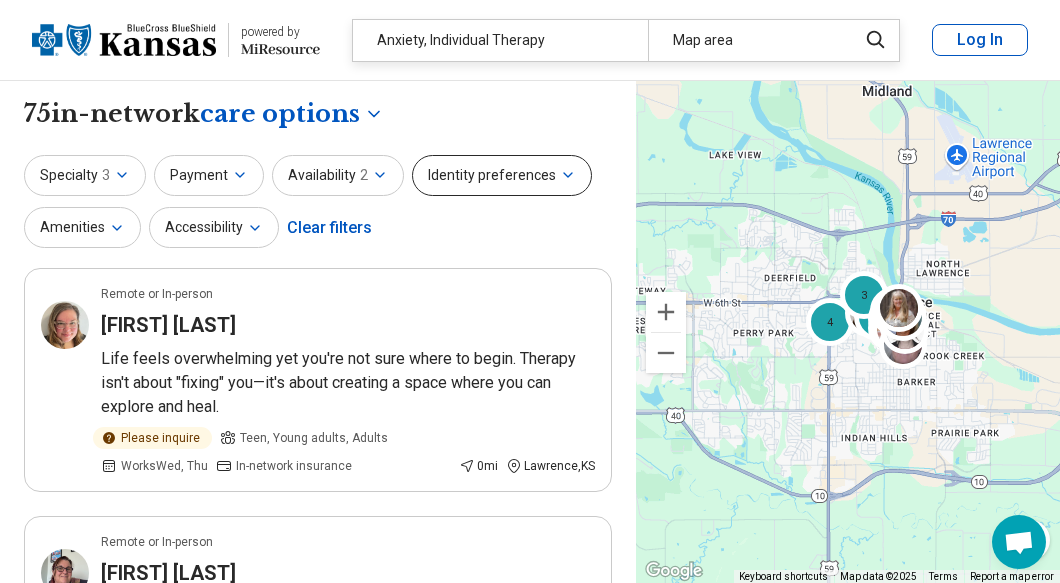 click on "Identity preferences" at bounding box center (502, 175) 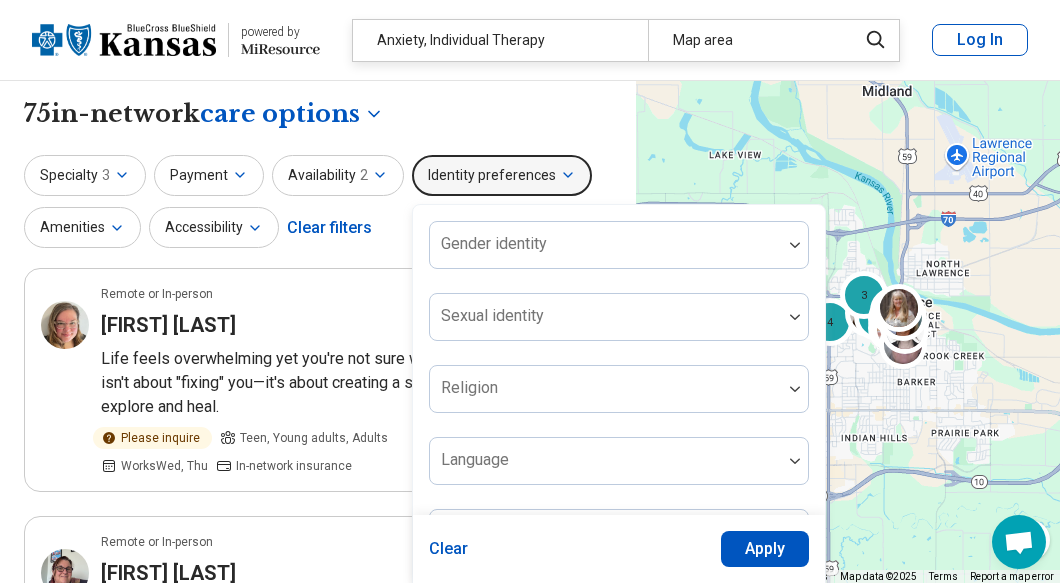 click on "Identity preferences" at bounding box center (502, 175) 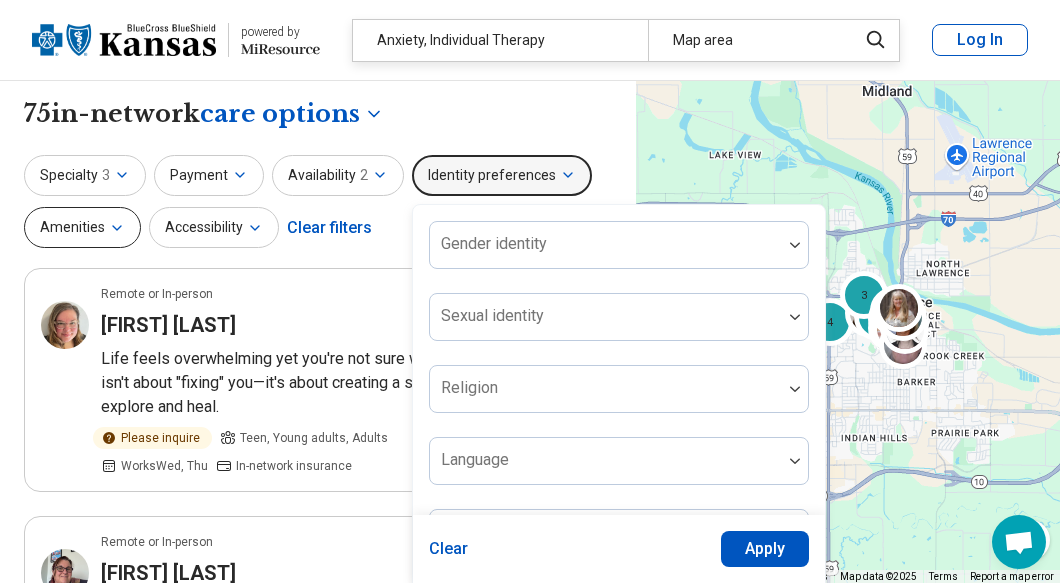 click on "Amenities" at bounding box center [82, 227] 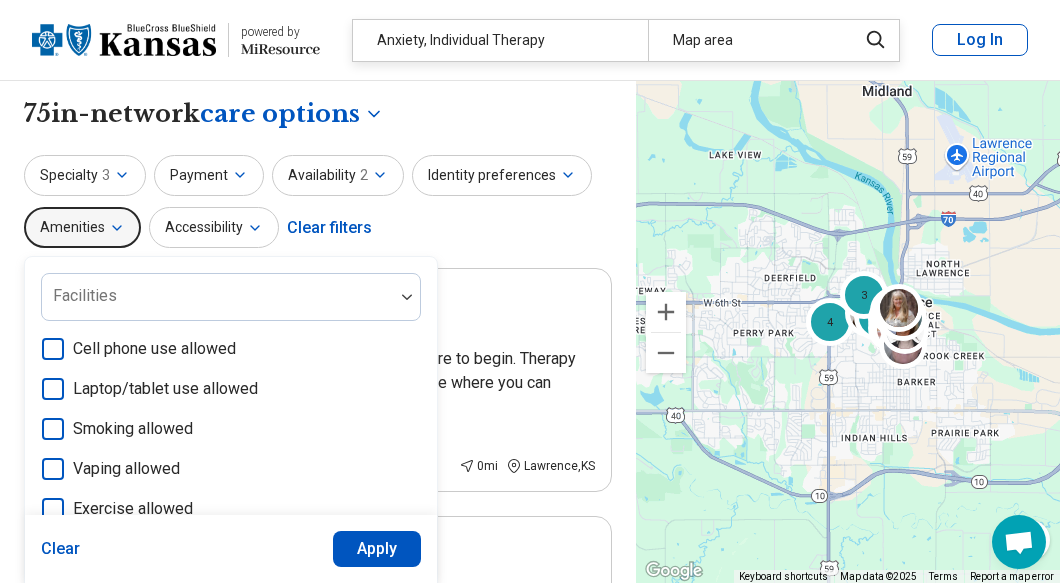 click on "Amenities" at bounding box center (82, 227) 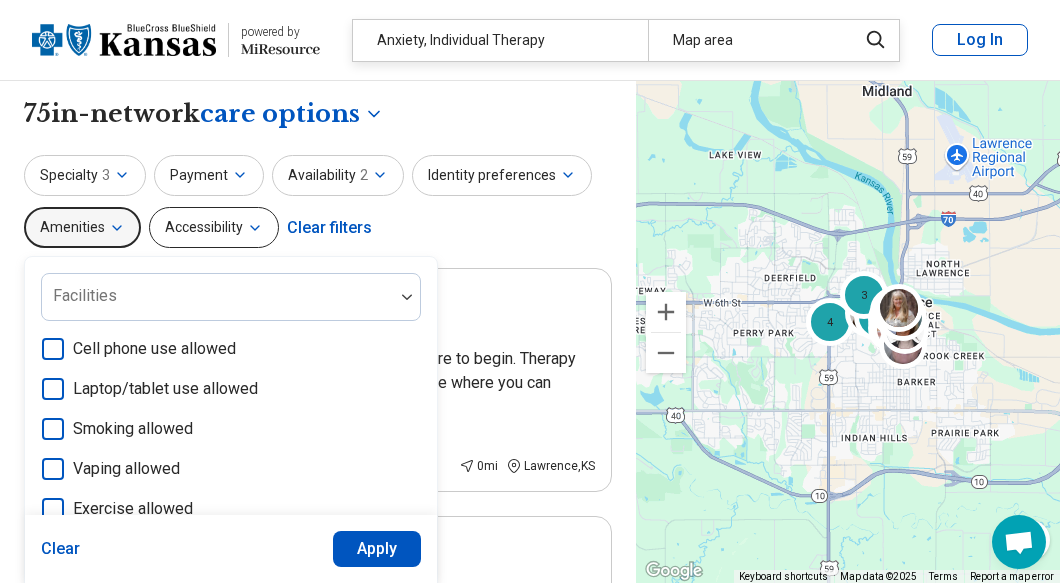 click on "Accessibility" at bounding box center (214, 227) 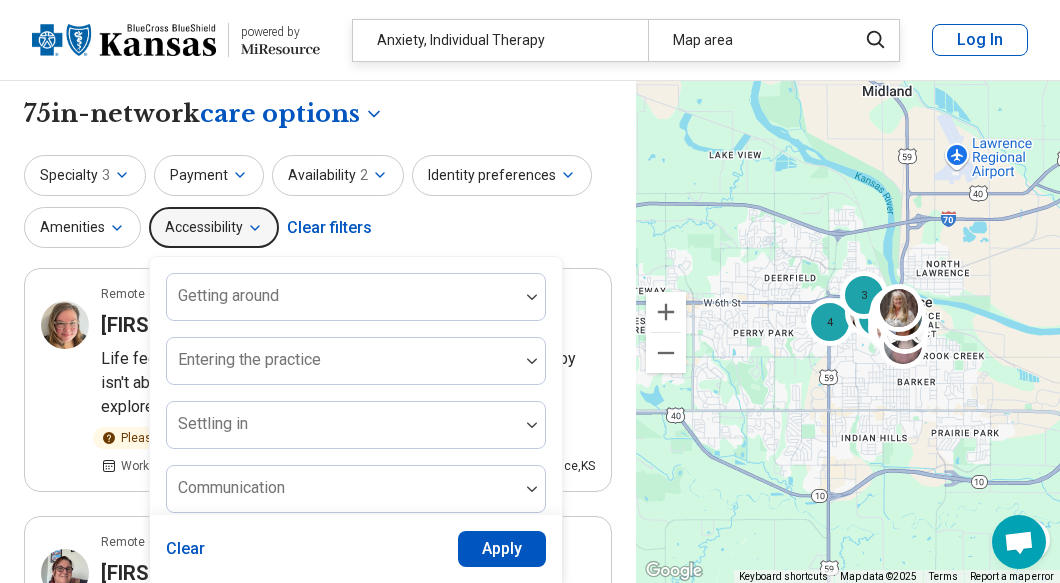 click on "Accessibility" at bounding box center (214, 227) 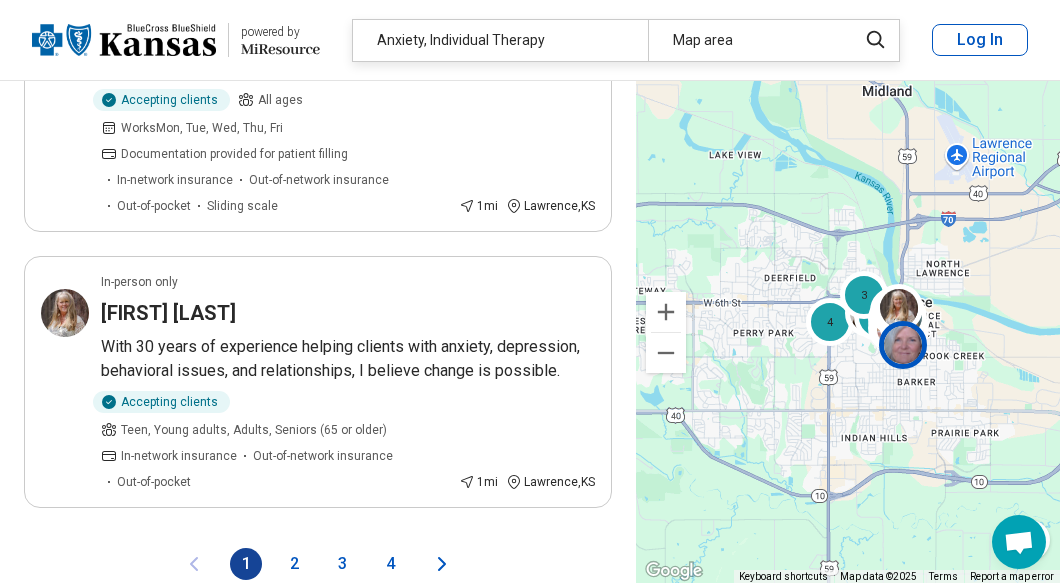 scroll, scrollTop: 5600, scrollLeft: 0, axis: vertical 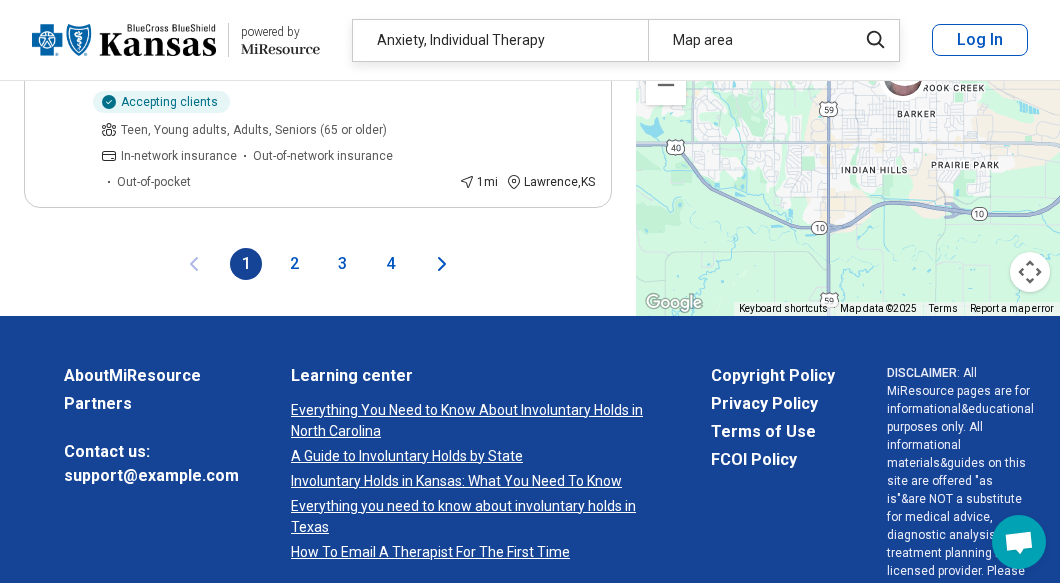 click on "2" at bounding box center [294, 264] 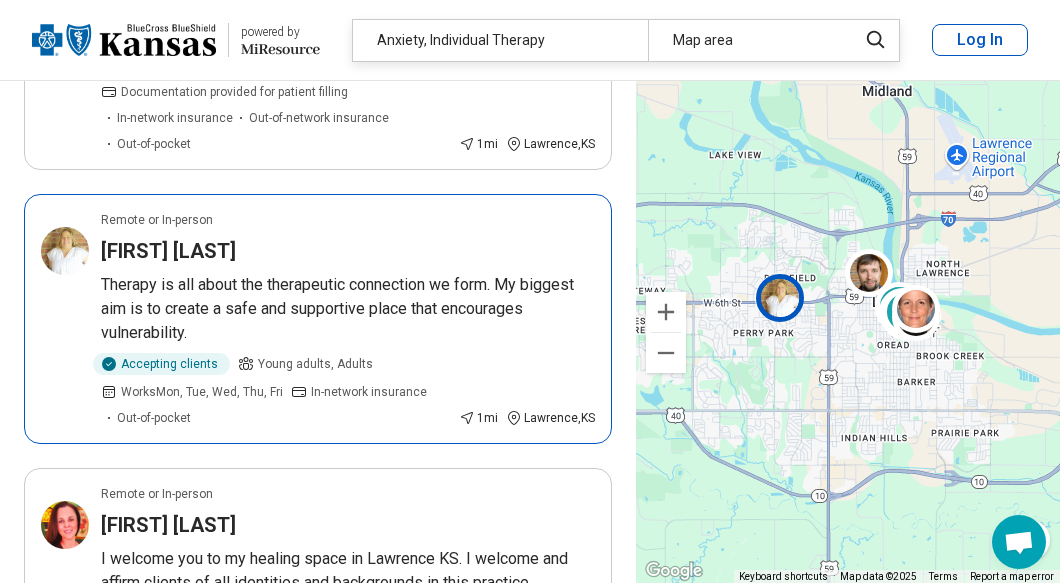 scroll, scrollTop: 5200, scrollLeft: 0, axis: vertical 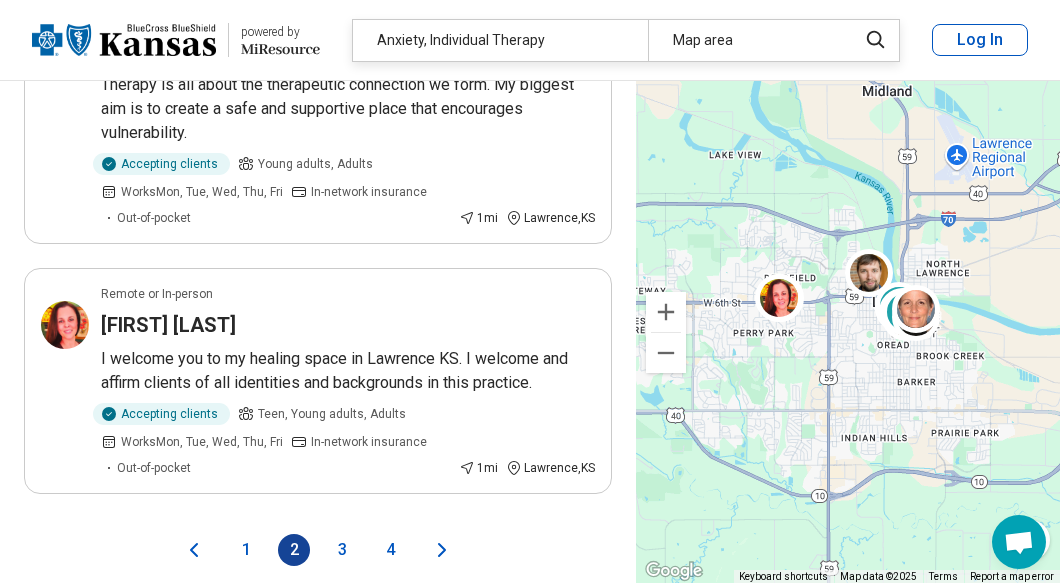 click on "3" at bounding box center [342, 550] 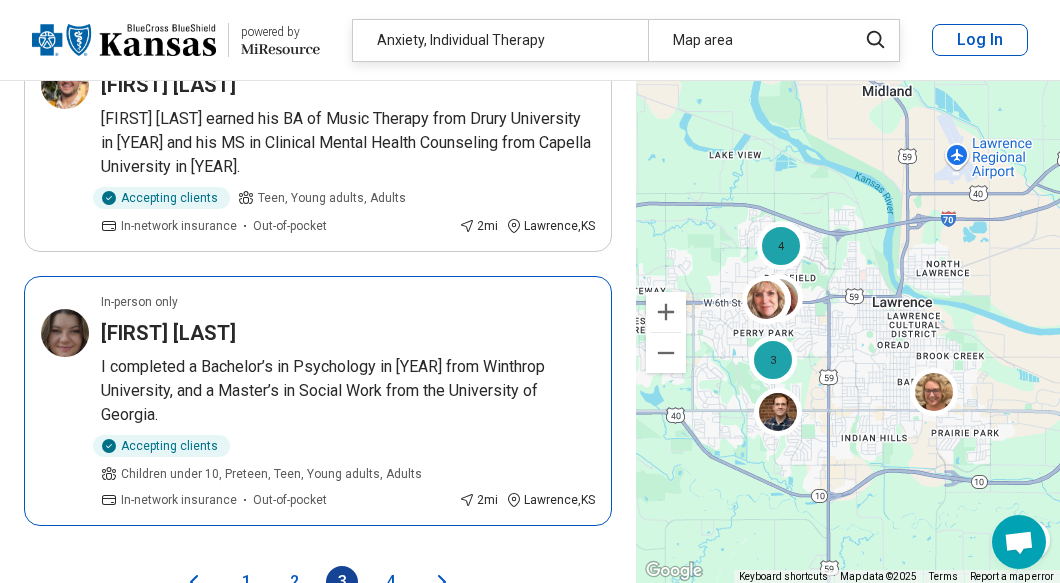 scroll, scrollTop: 5500, scrollLeft: 0, axis: vertical 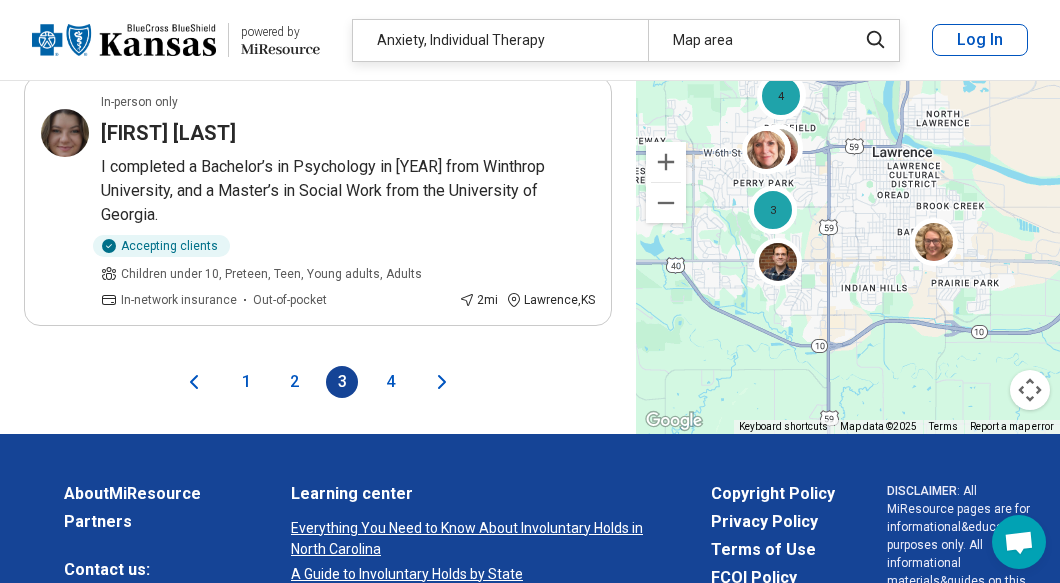 click on "4" at bounding box center (390, 382) 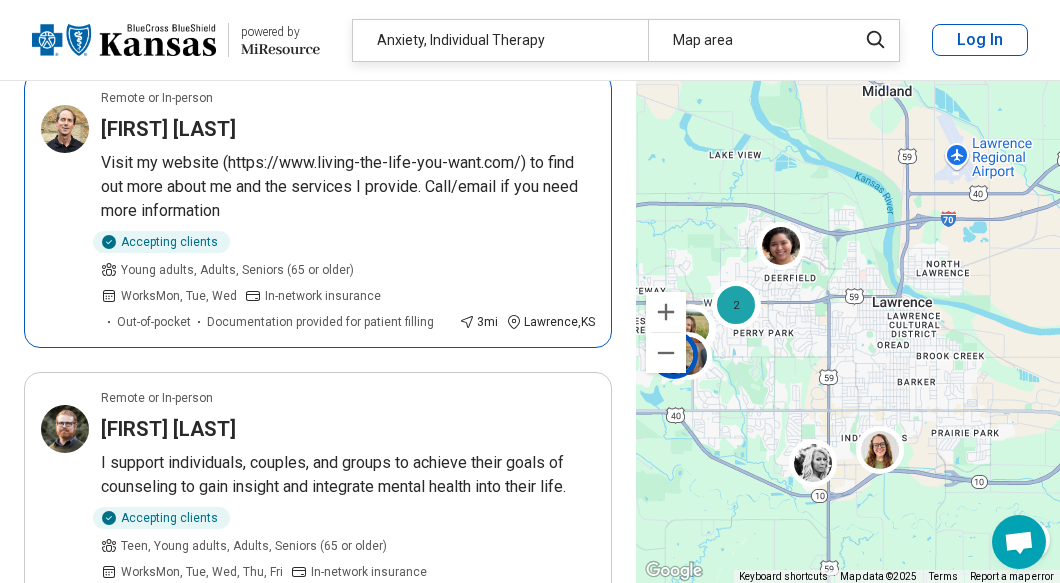 scroll, scrollTop: 3900, scrollLeft: 0, axis: vertical 